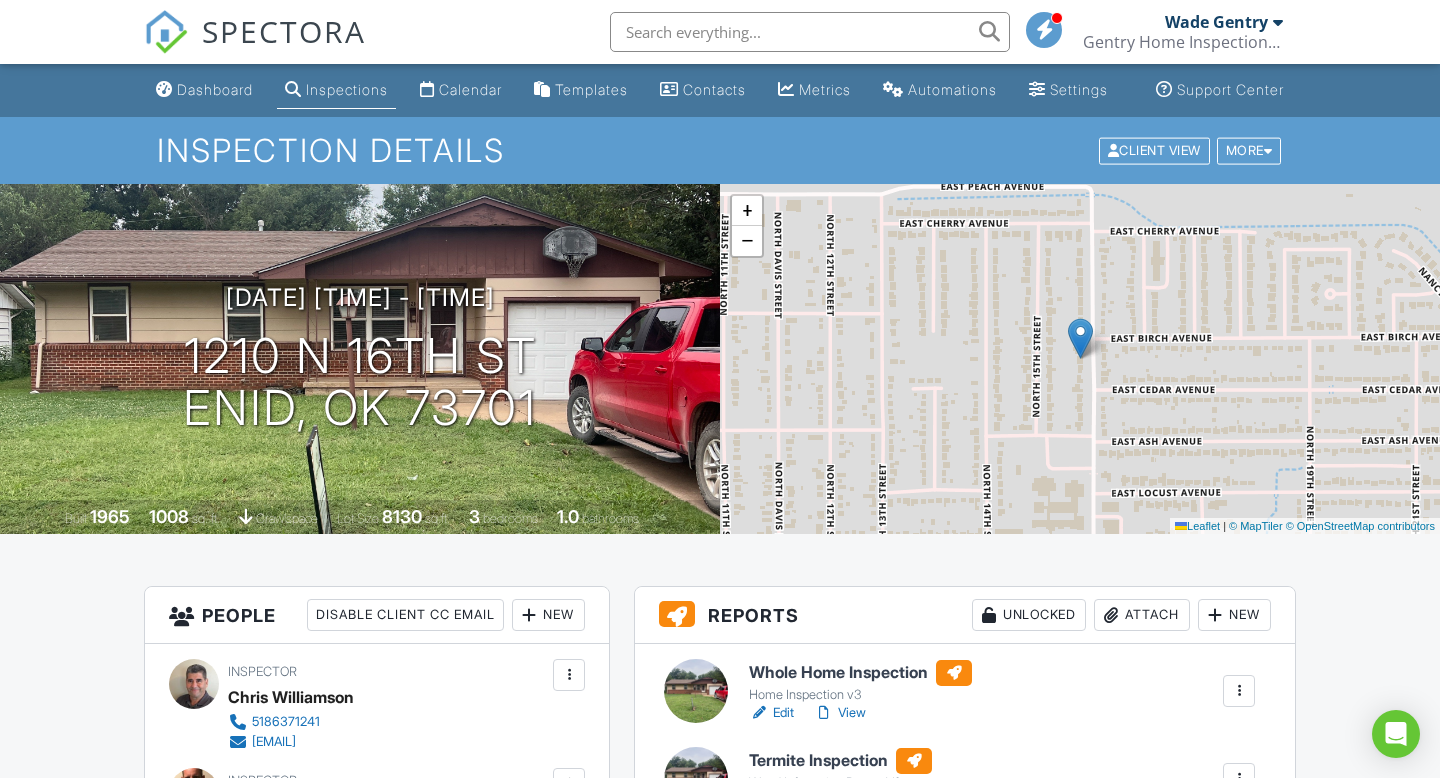scroll, scrollTop: 0, scrollLeft: 0, axis: both 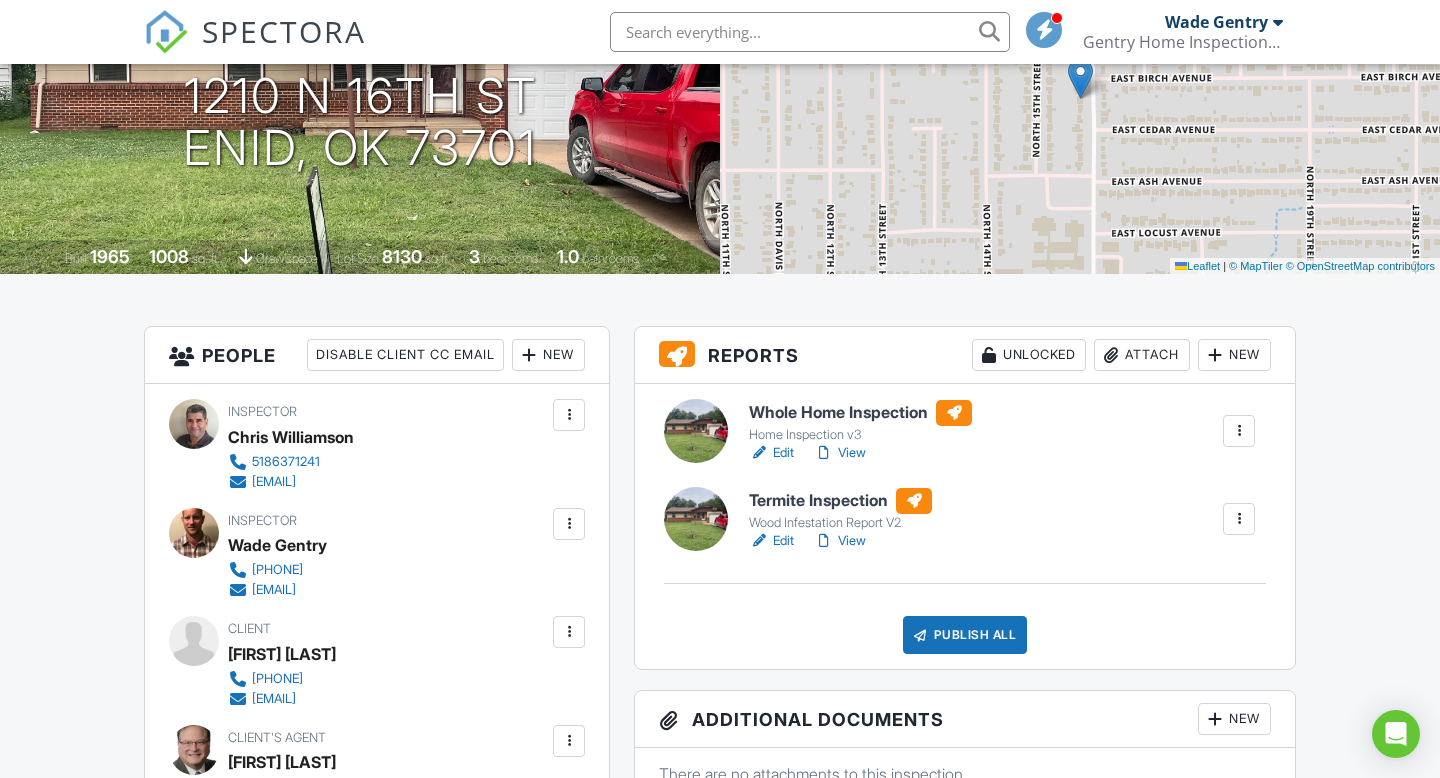 click on "Attach" at bounding box center [1142, 355] 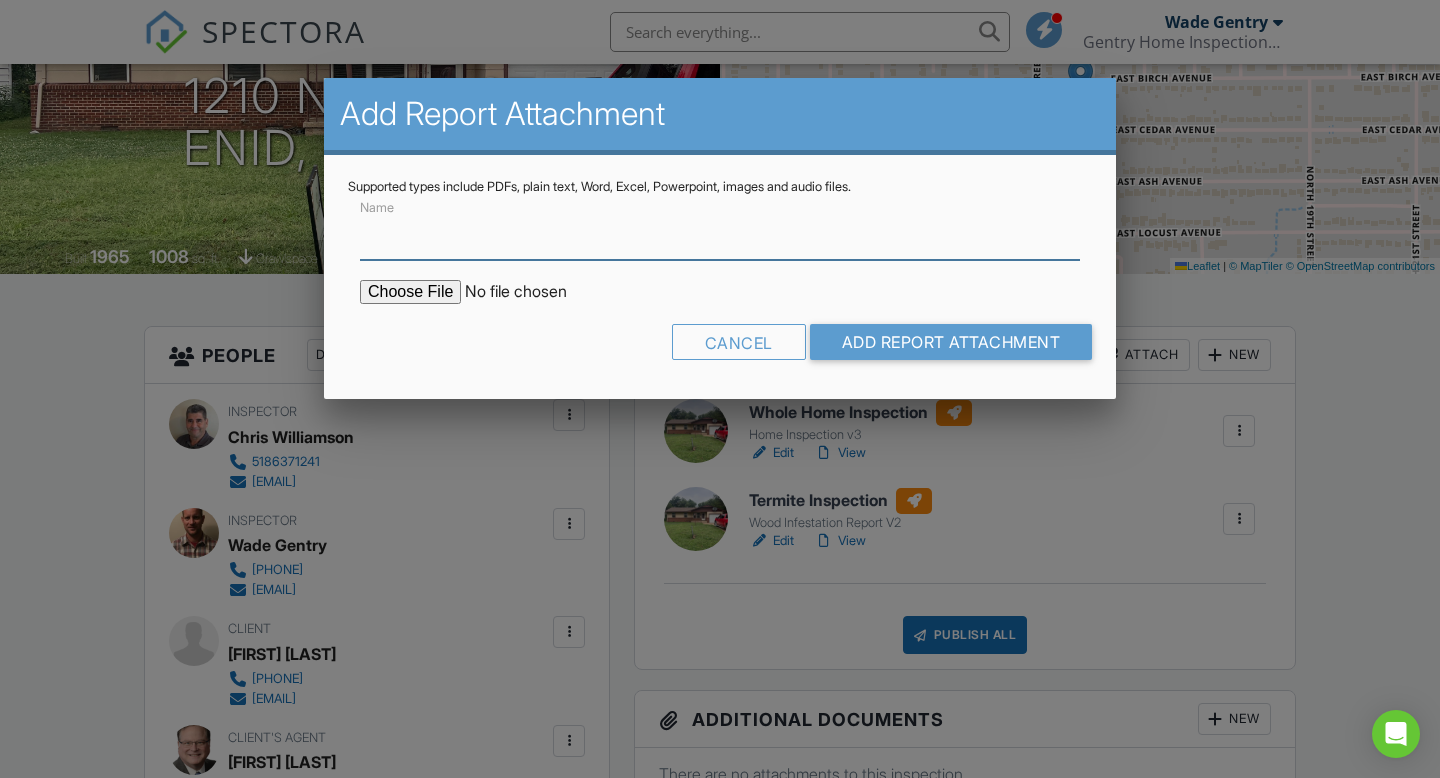 click on "Name" at bounding box center [720, 235] 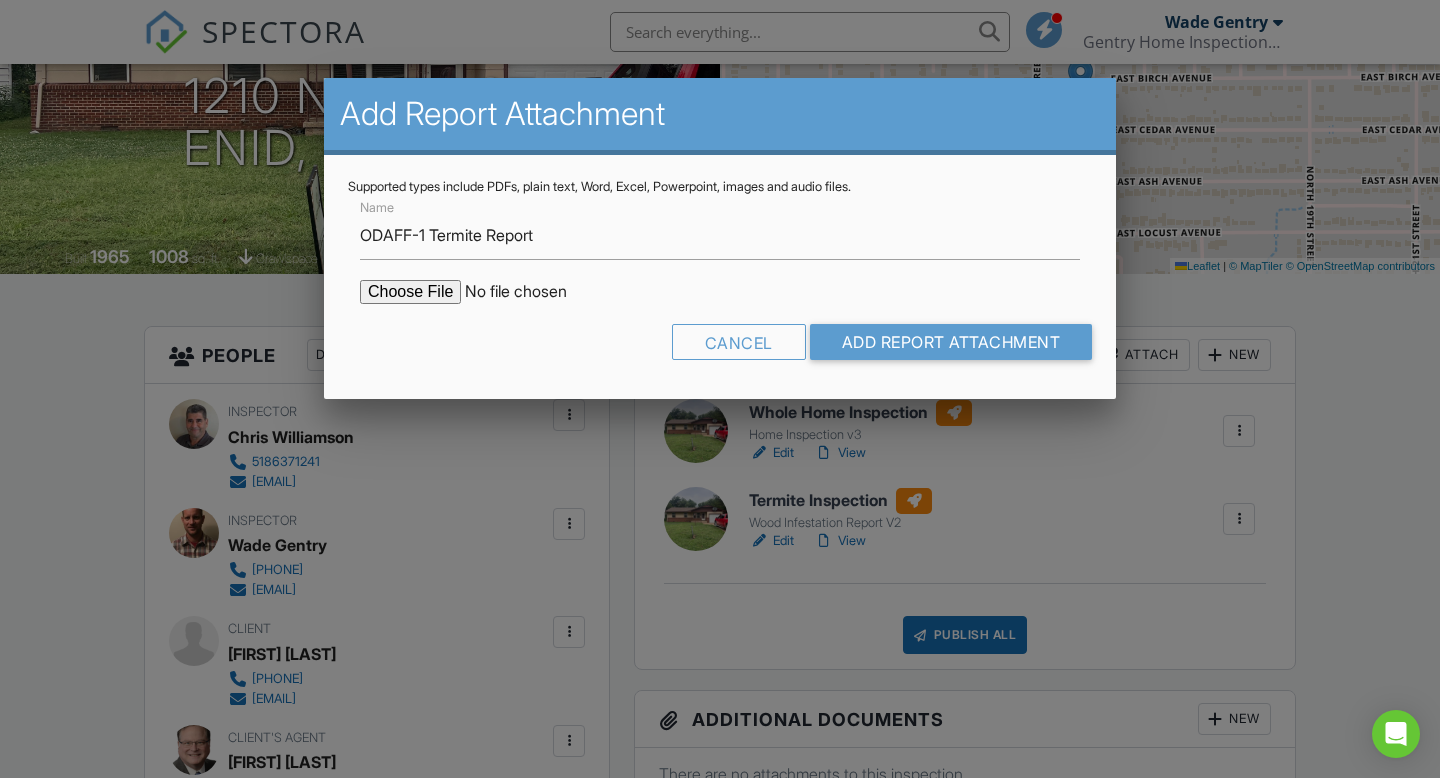 click at bounding box center (530, 292) 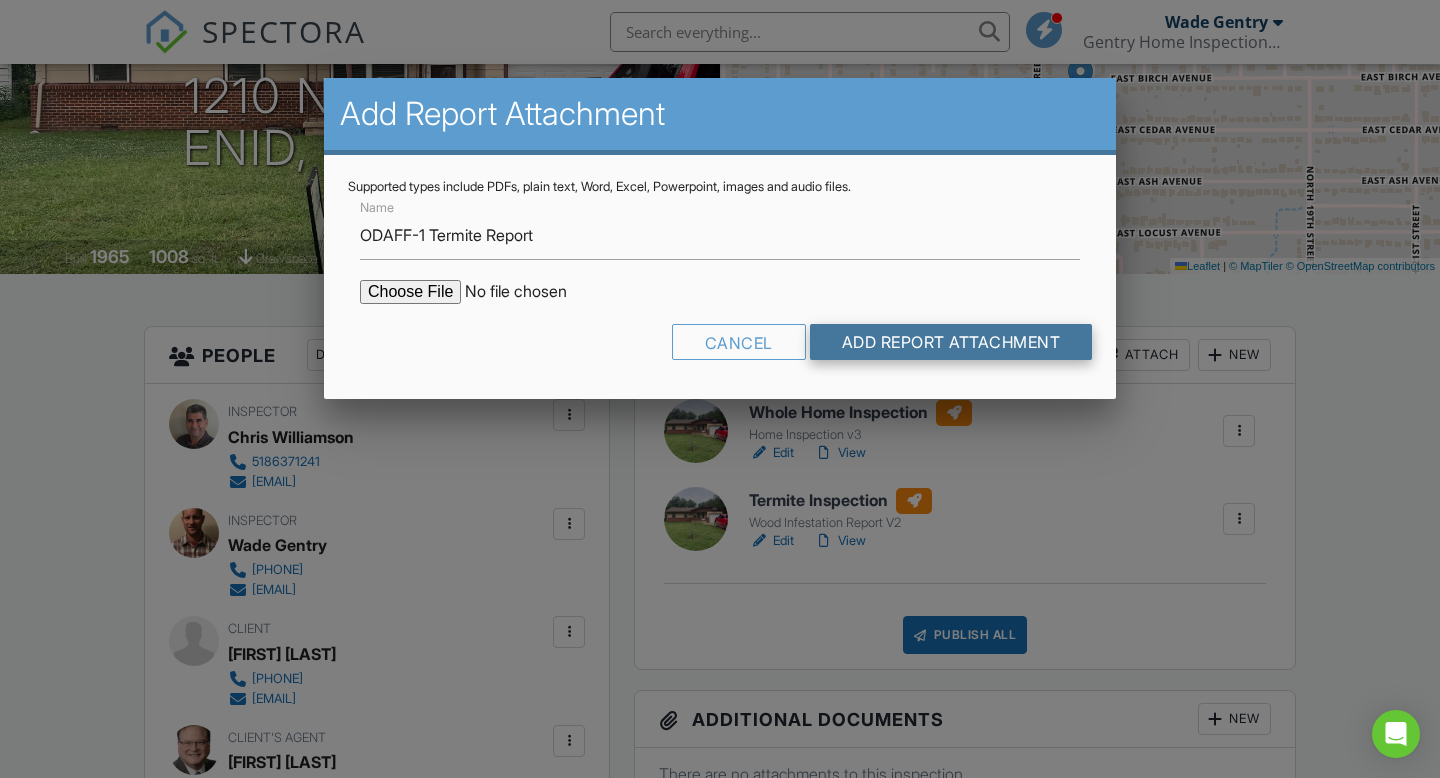 click on "Add Report Attachment" at bounding box center [951, 342] 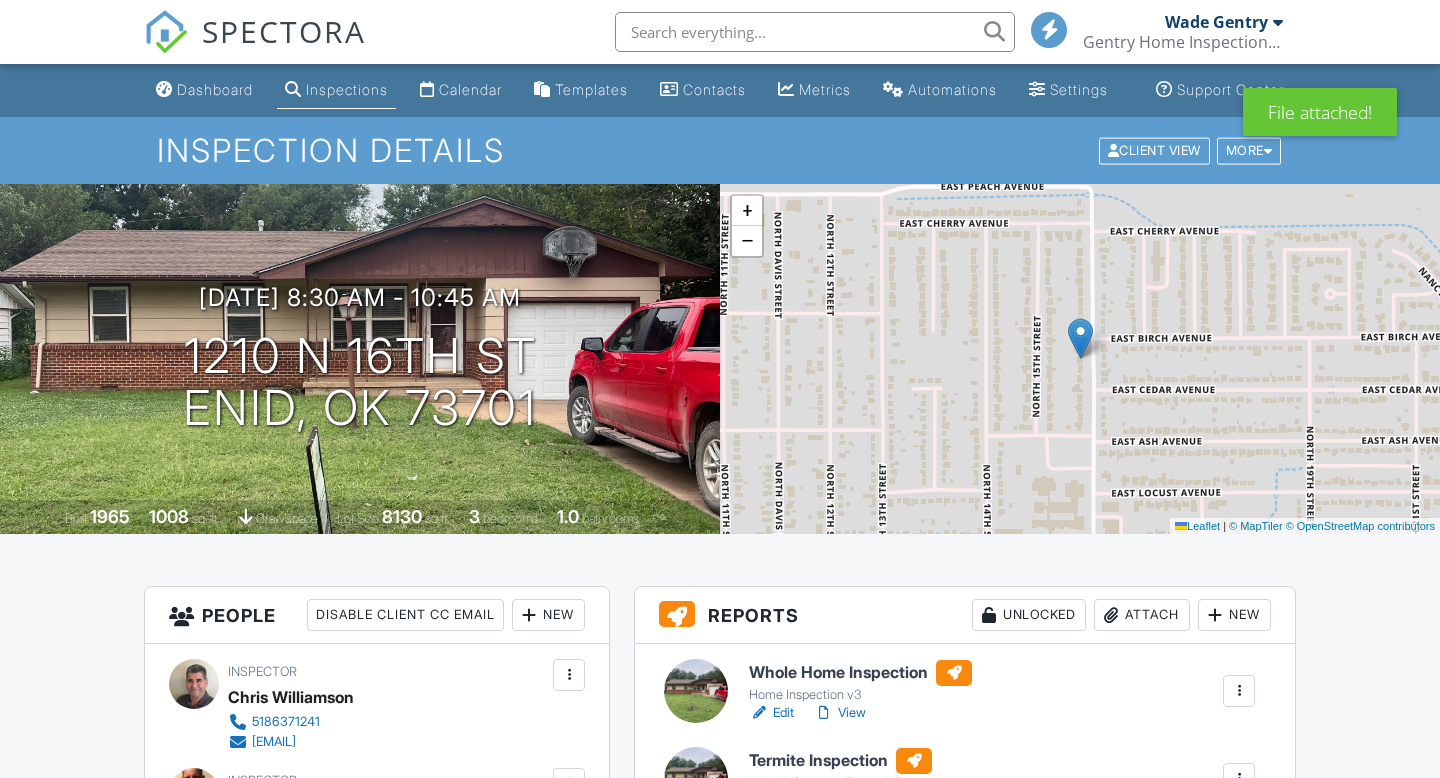 scroll, scrollTop: 0, scrollLeft: 0, axis: both 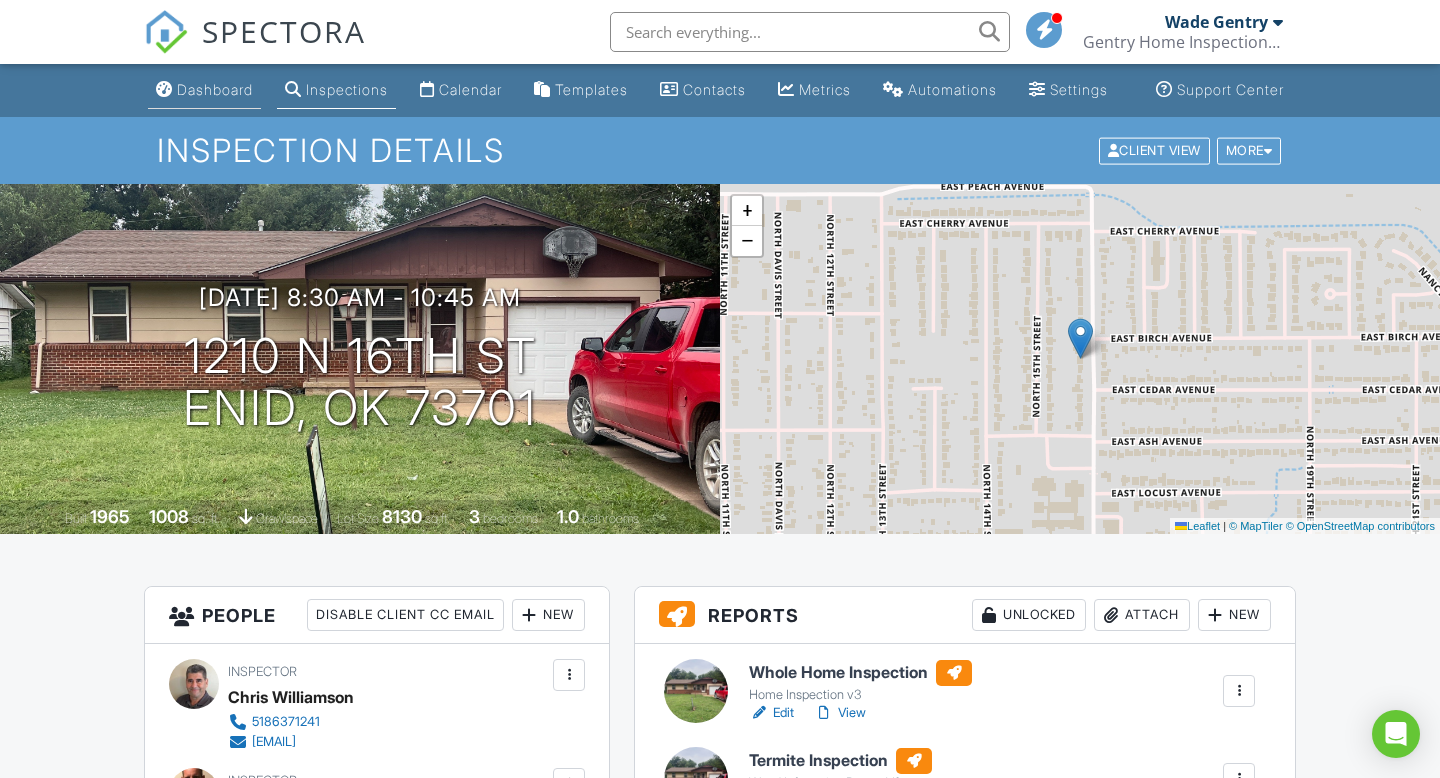 click on "Dashboard" at bounding box center [215, 89] 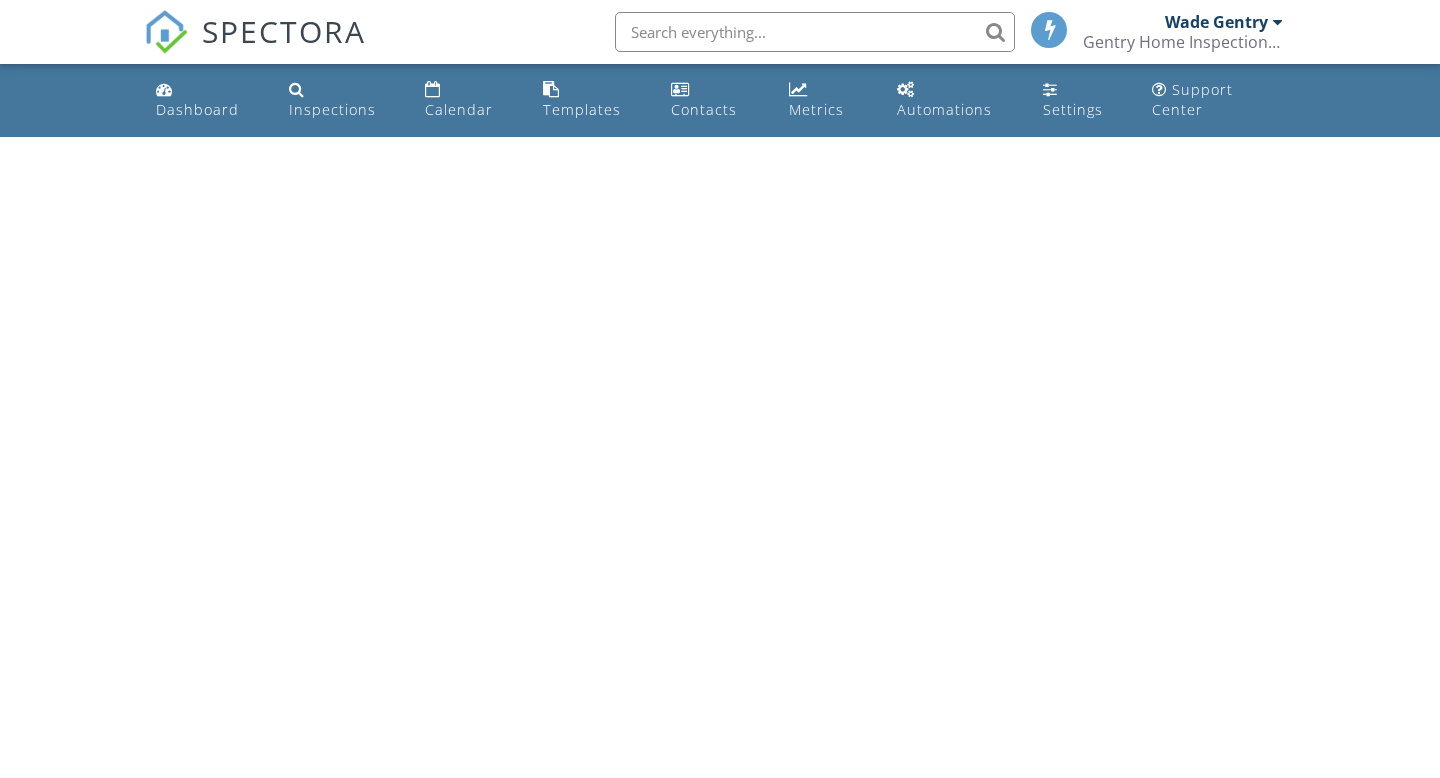 scroll, scrollTop: 0, scrollLeft: 0, axis: both 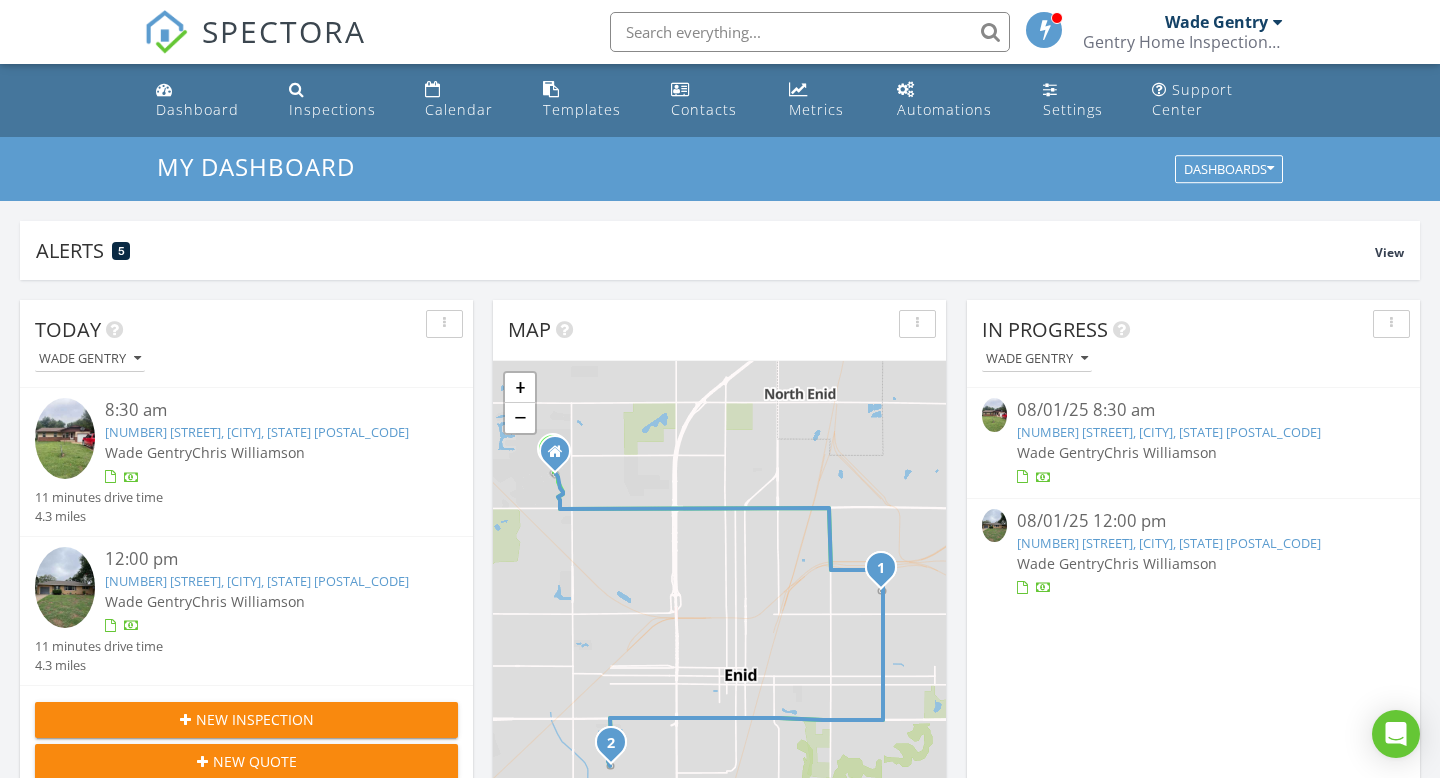 click on "1830 Seneca Ave, Enid, OK 73703" at bounding box center [1169, 543] 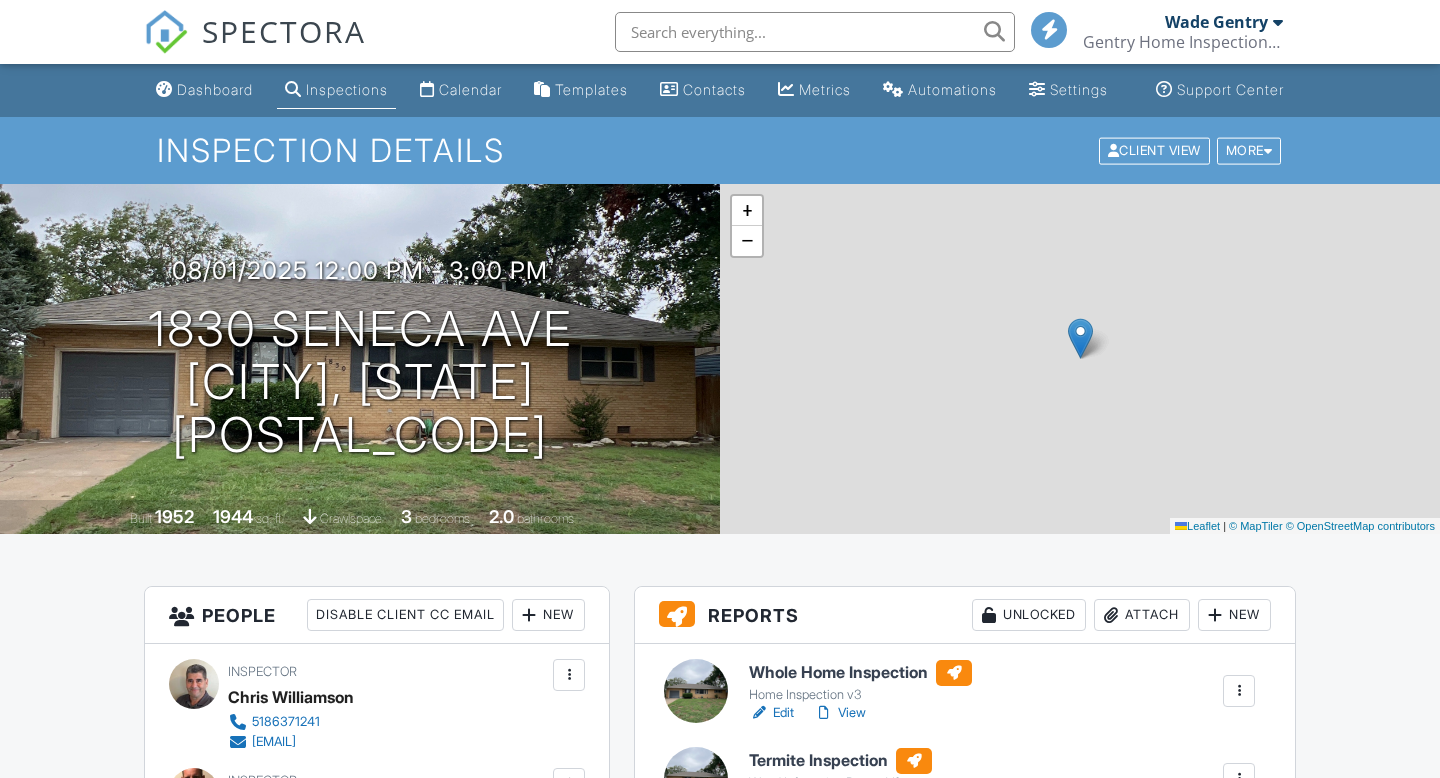 scroll, scrollTop: 0, scrollLeft: 0, axis: both 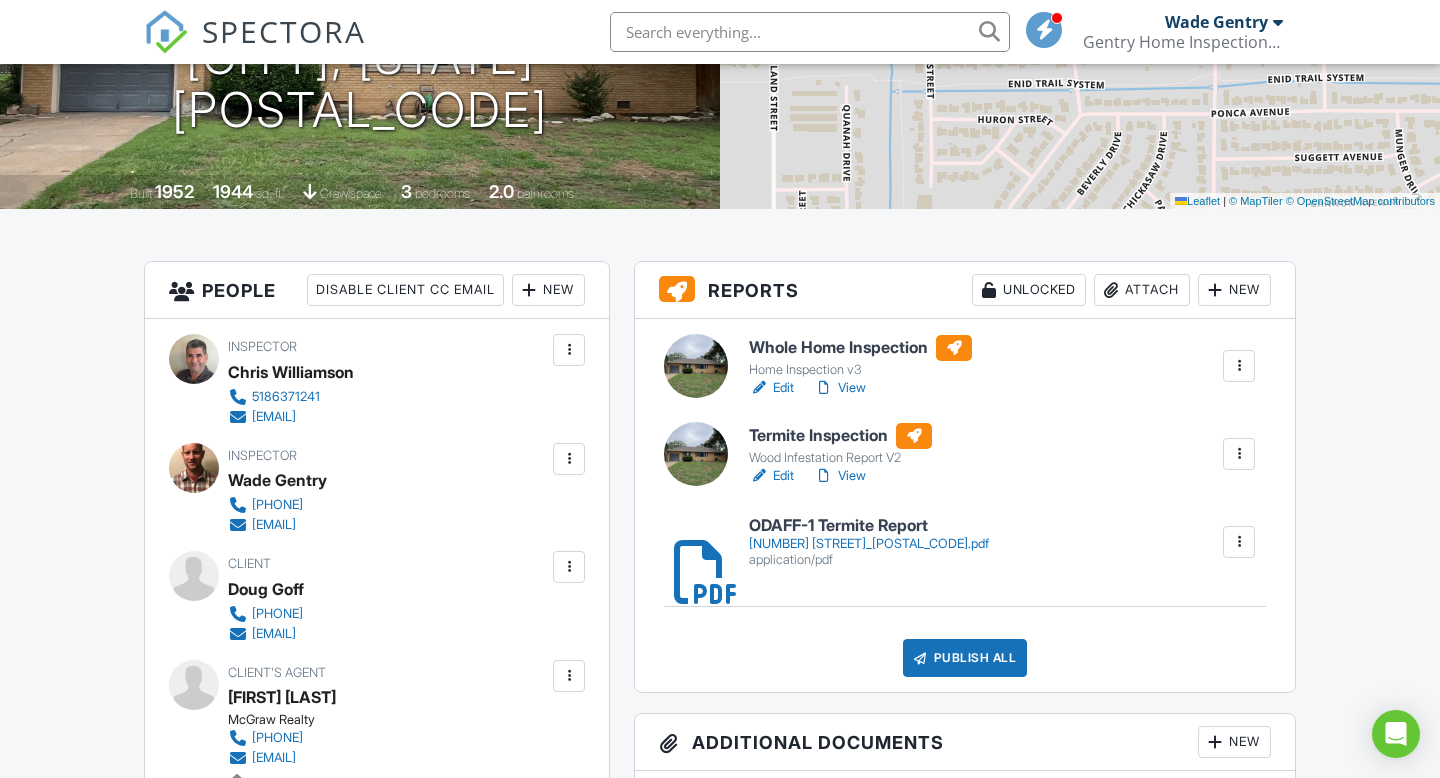 click on "4209_Prospect_Ave_73703.pdf" at bounding box center (869, 544) 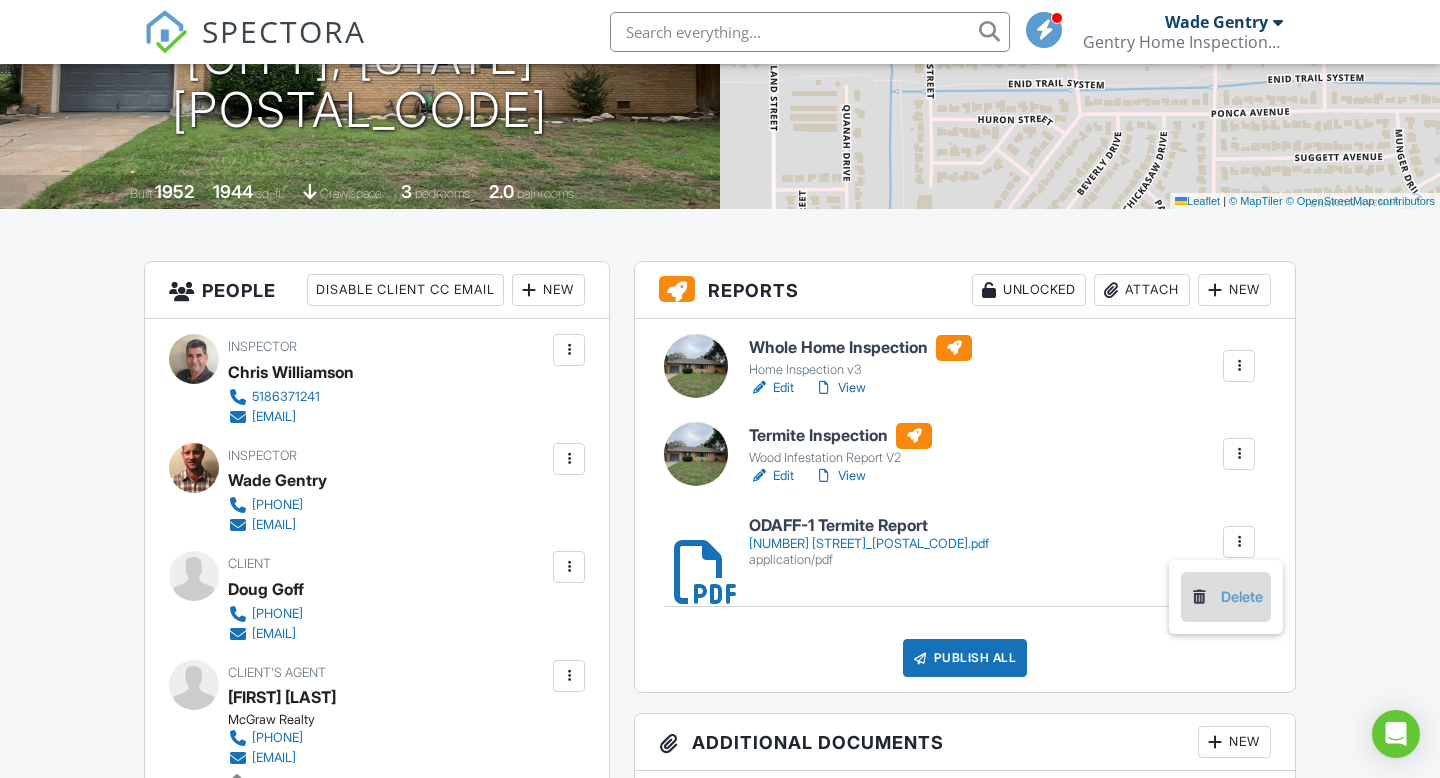 click on "Delete" at bounding box center (1226, 597) 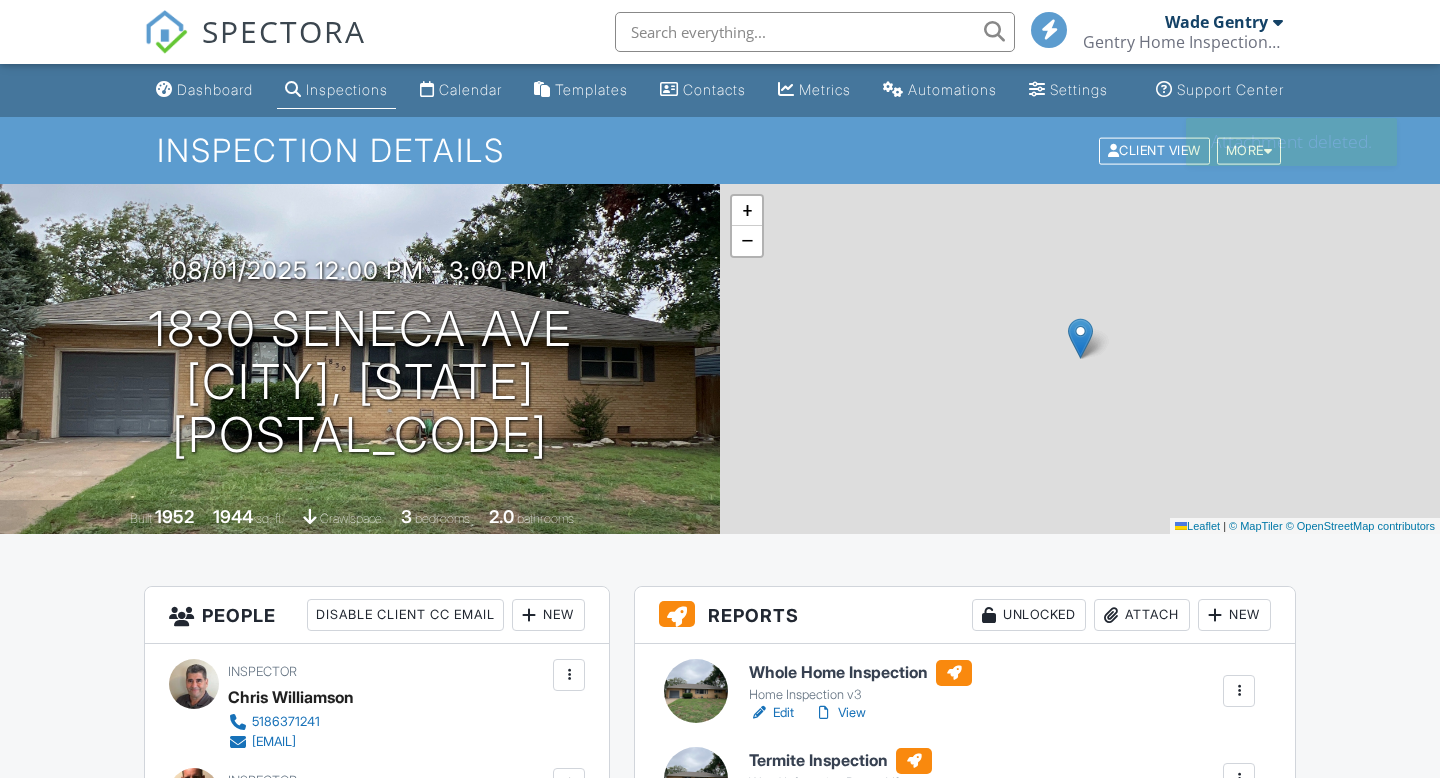 scroll, scrollTop: 0, scrollLeft: 0, axis: both 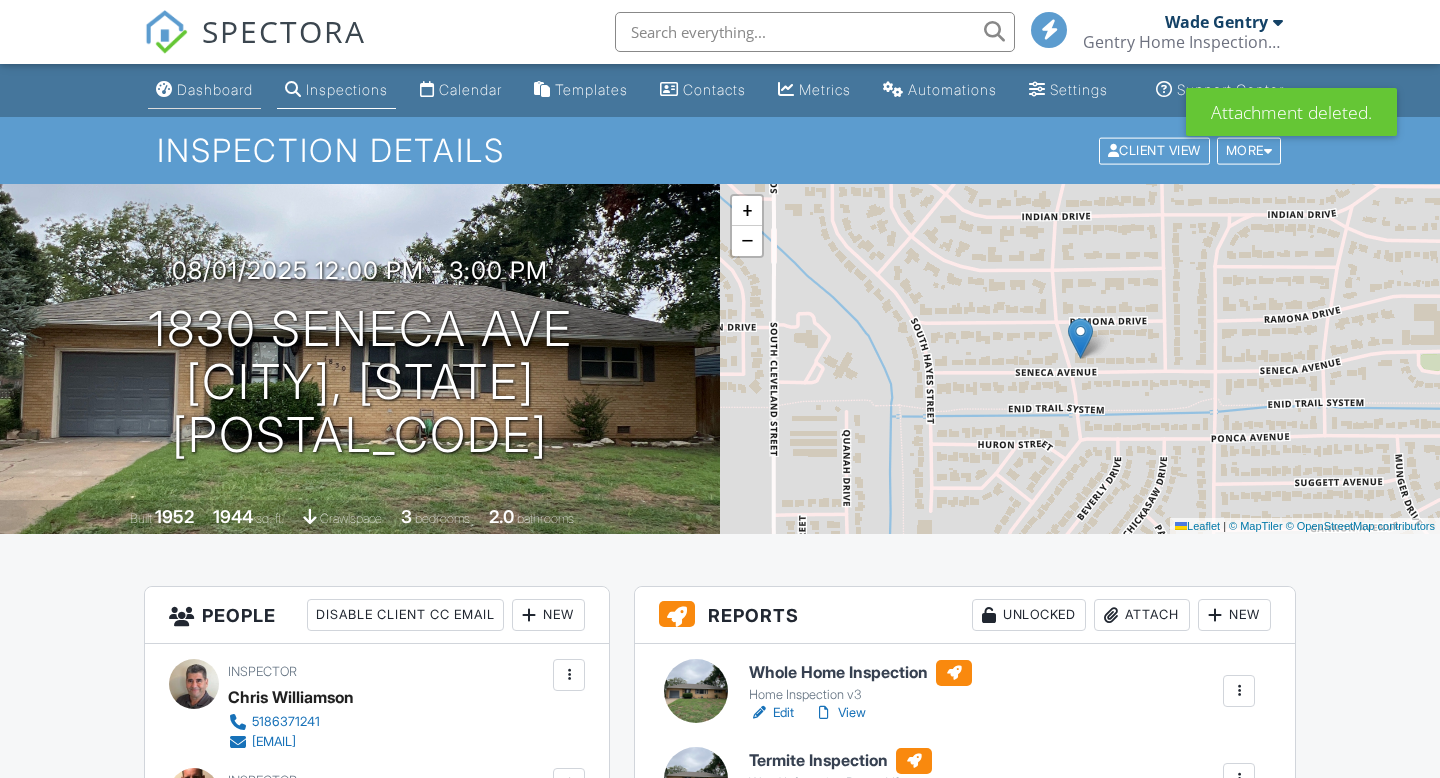 click on "Dashboard" at bounding box center (215, 89) 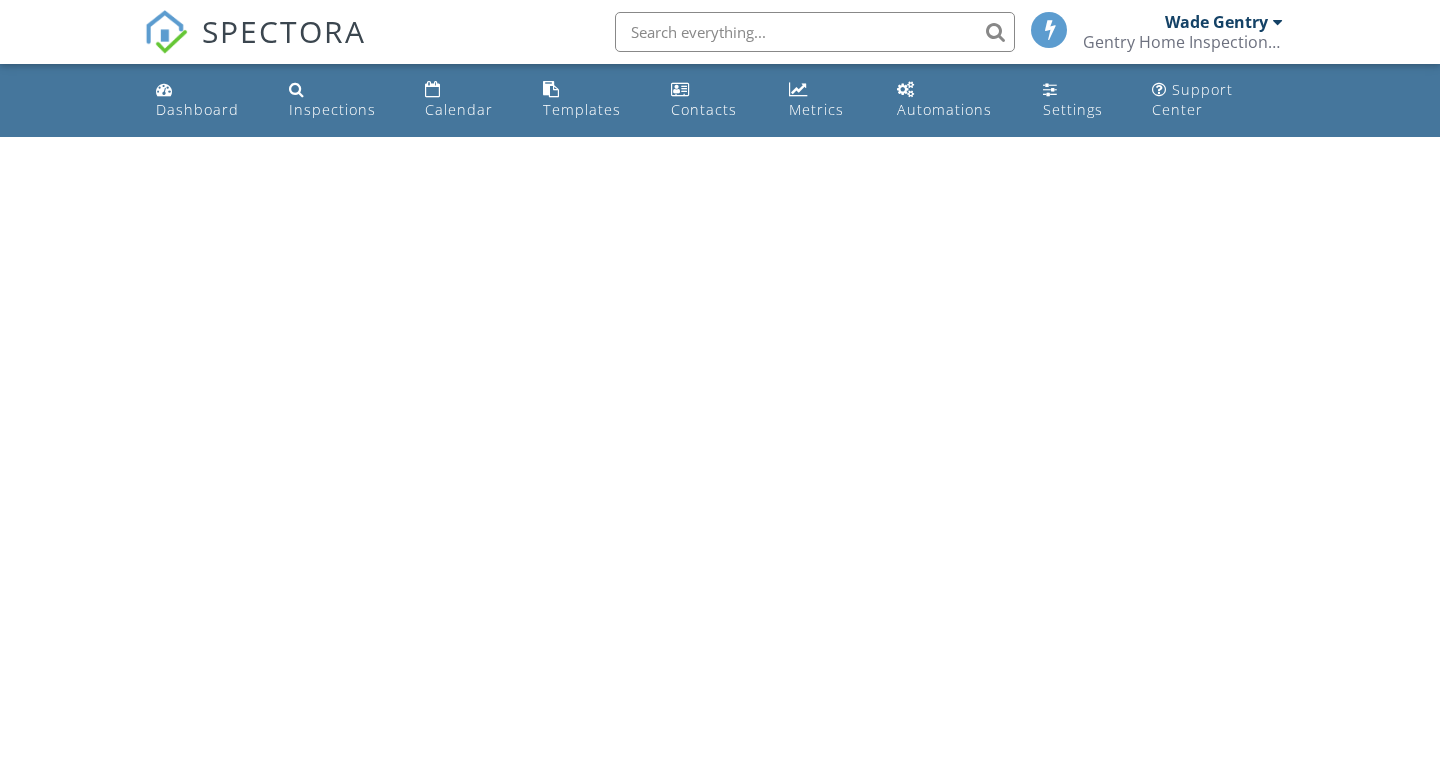 scroll, scrollTop: 0, scrollLeft: 0, axis: both 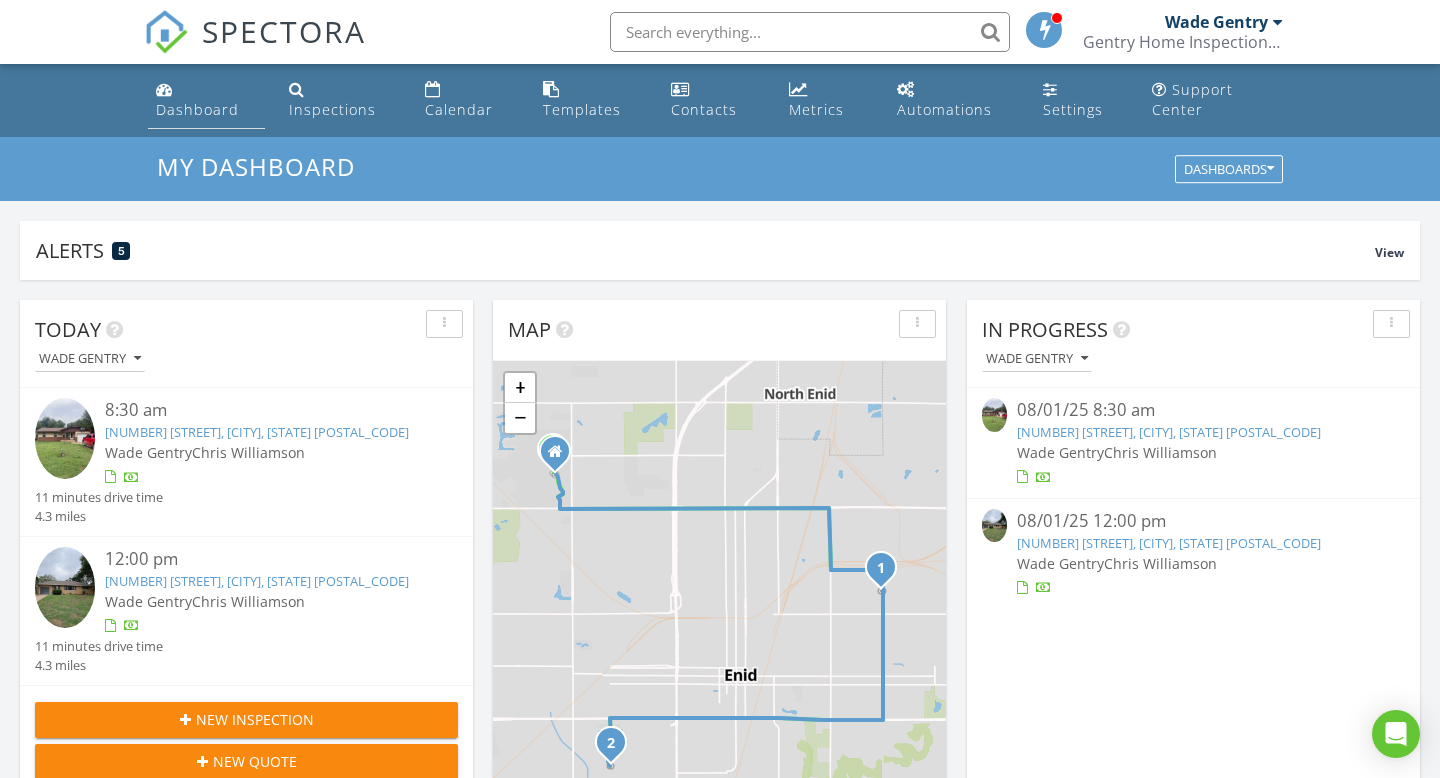 click on "Dashboard" at bounding box center (197, 109) 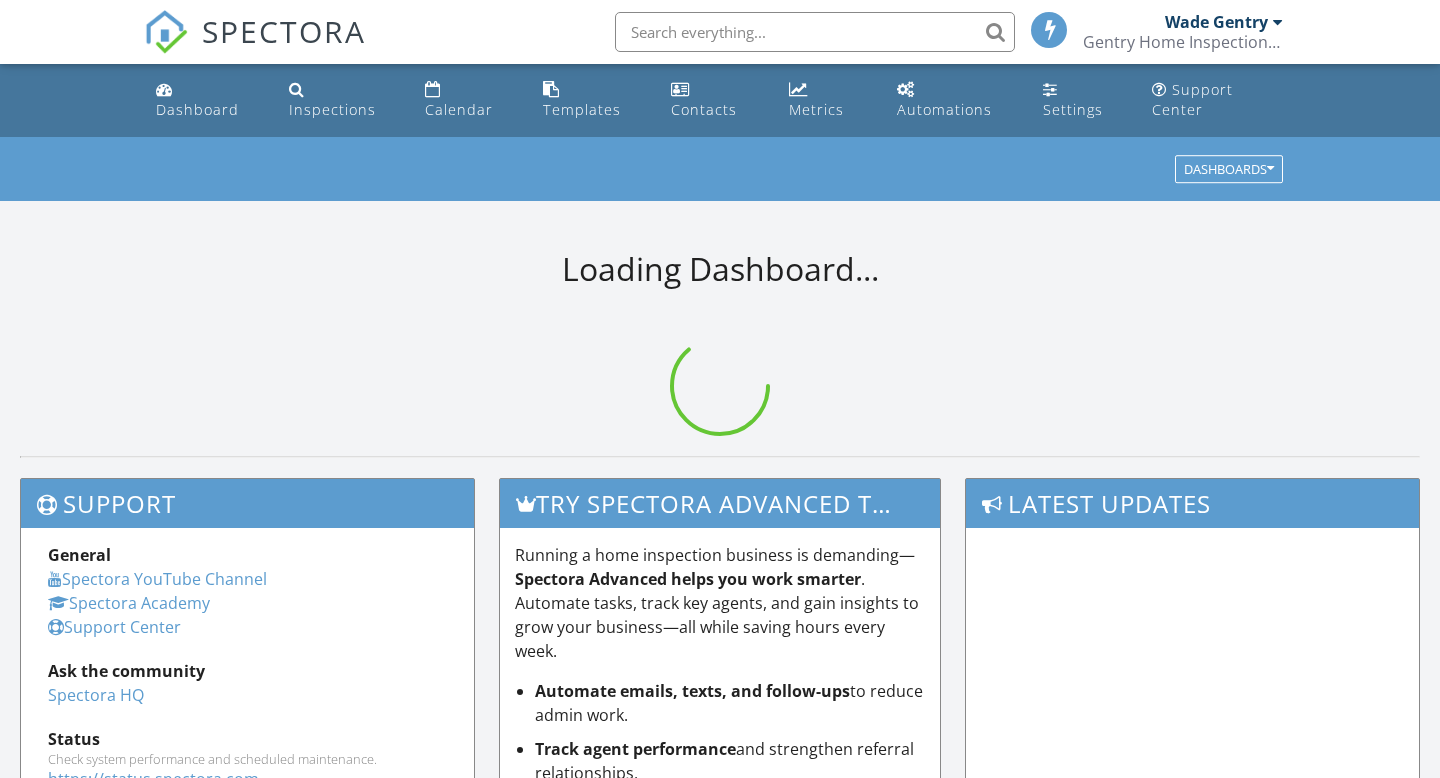 scroll, scrollTop: 0, scrollLeft: 0, axis: both 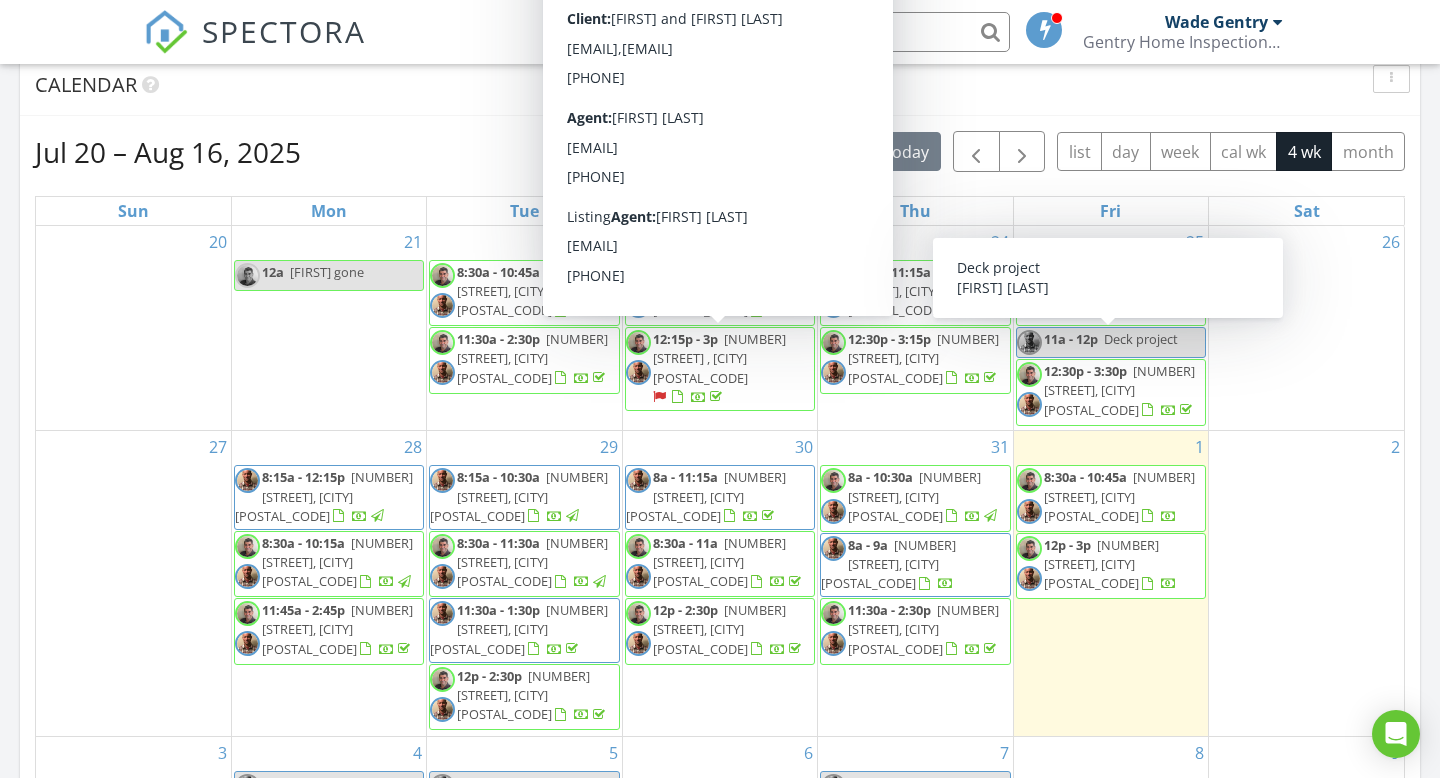 click on "26" at bounding box center (1306, 328) 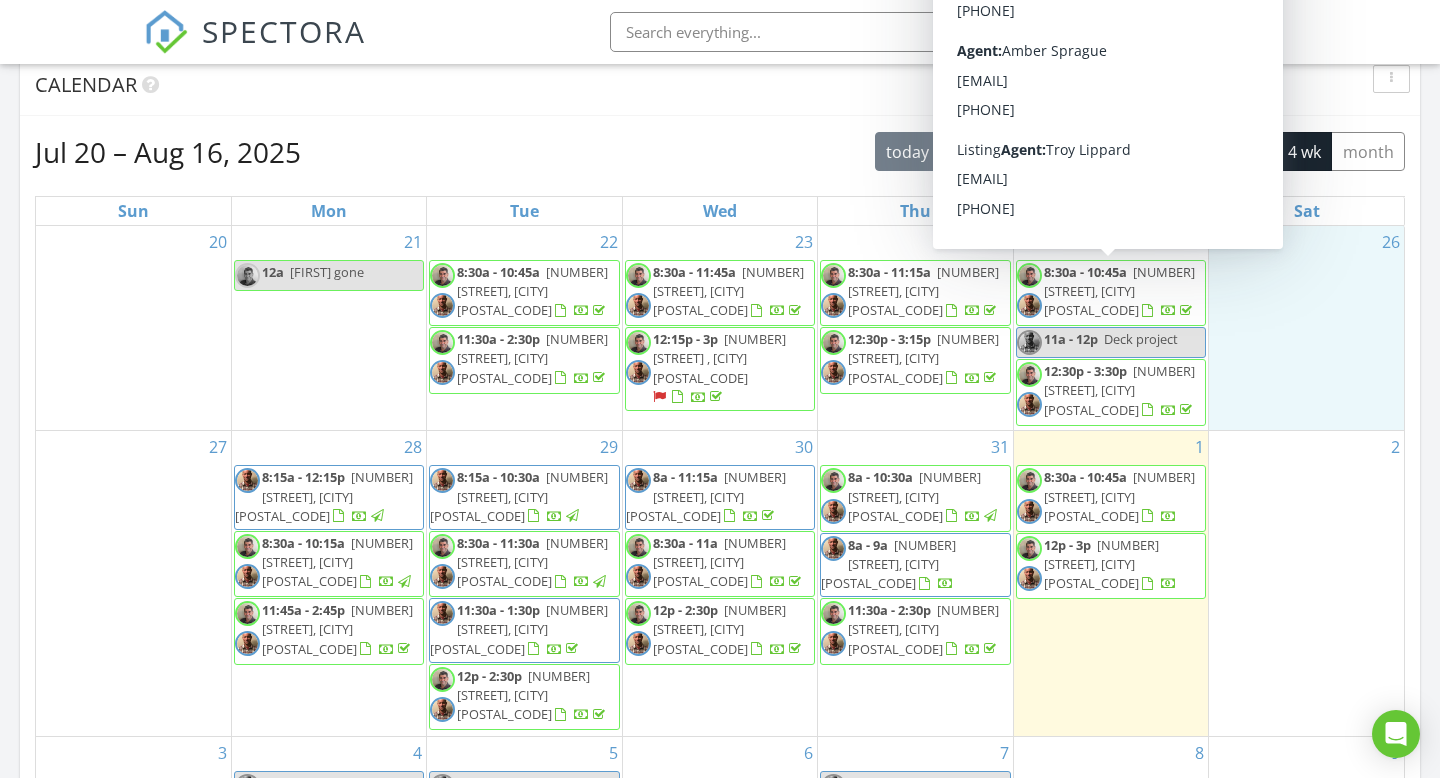 click on "4209 Prospect Ave, Enid 73703" at bounding box center [1119, 291] 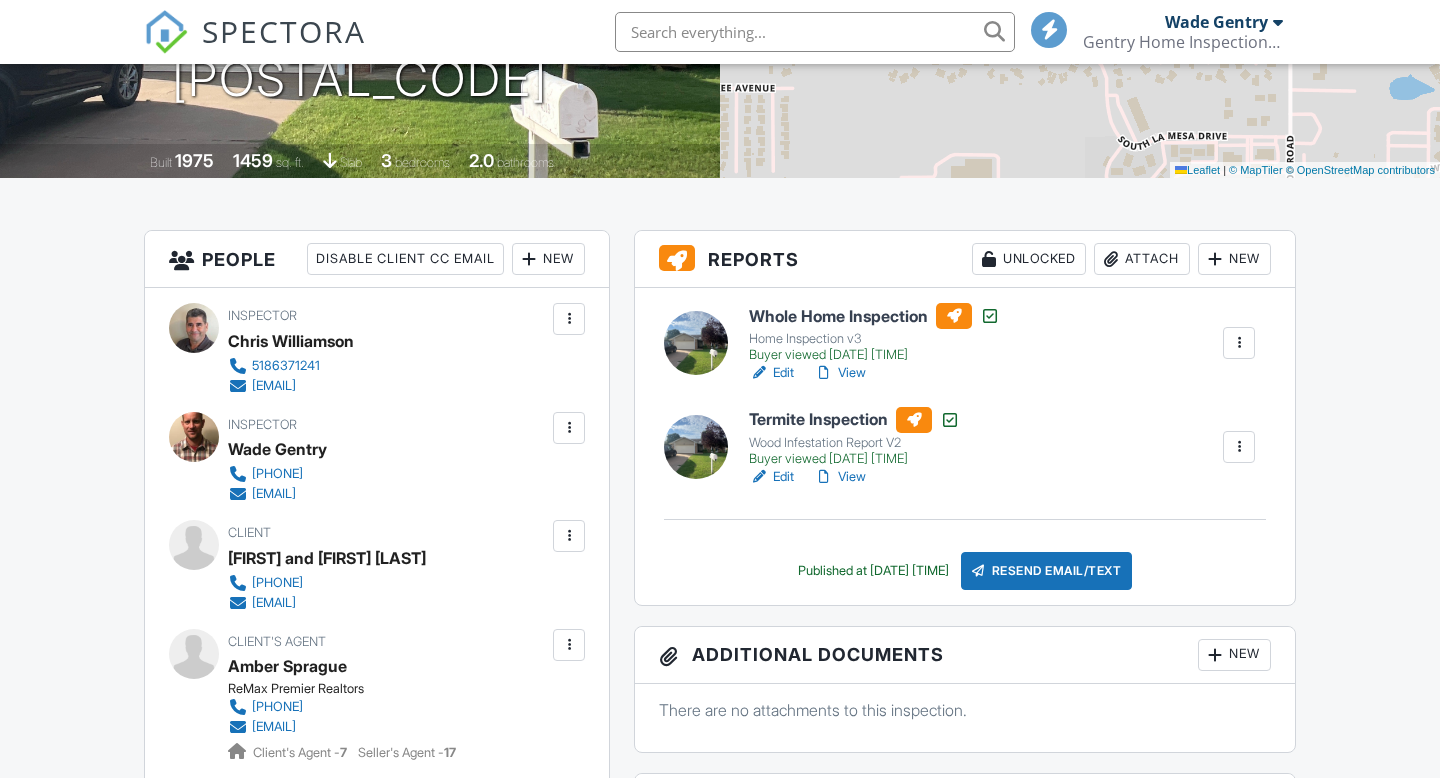 scroll, scrollTop: 26, scrollLeft: 0, axis: vertical 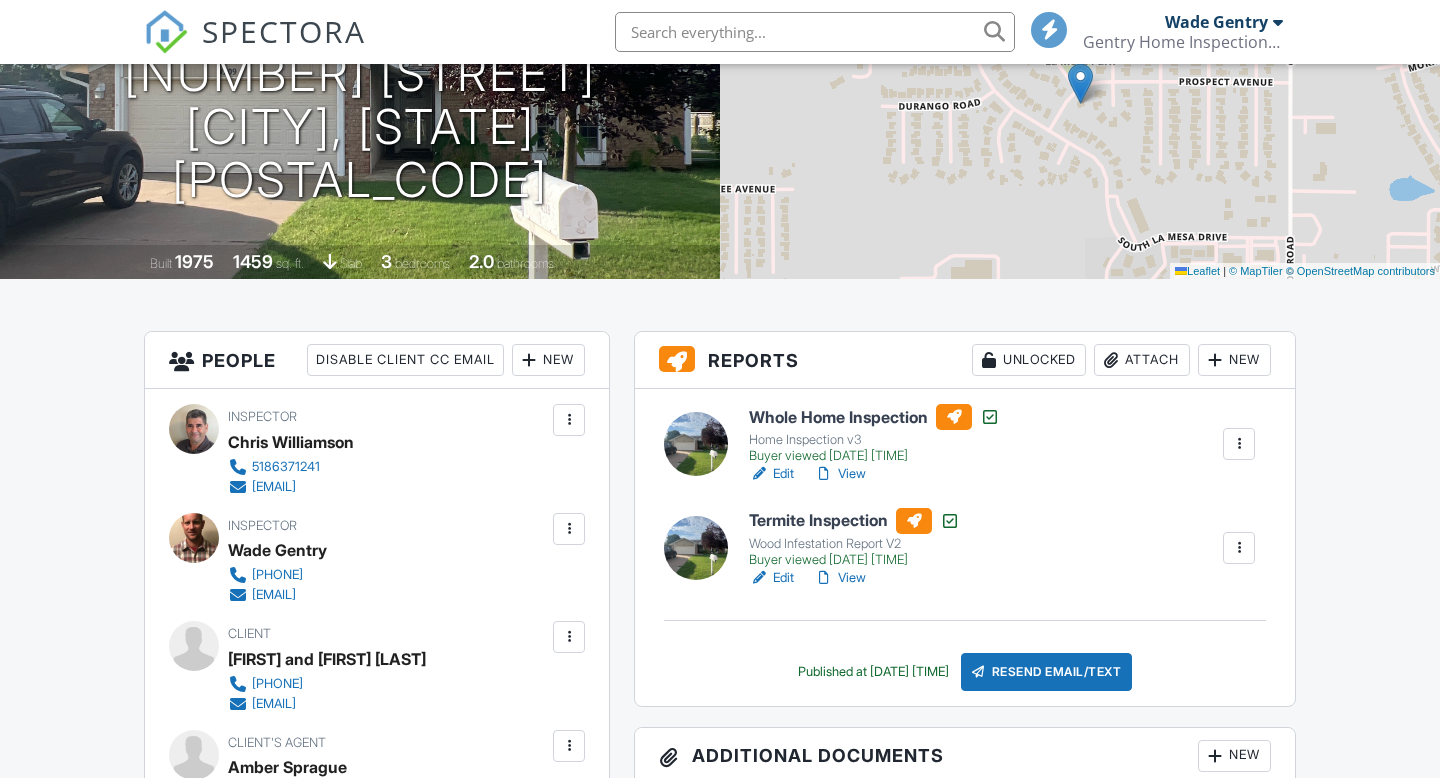 click on "Attach" at bounding box center (1142, 360) 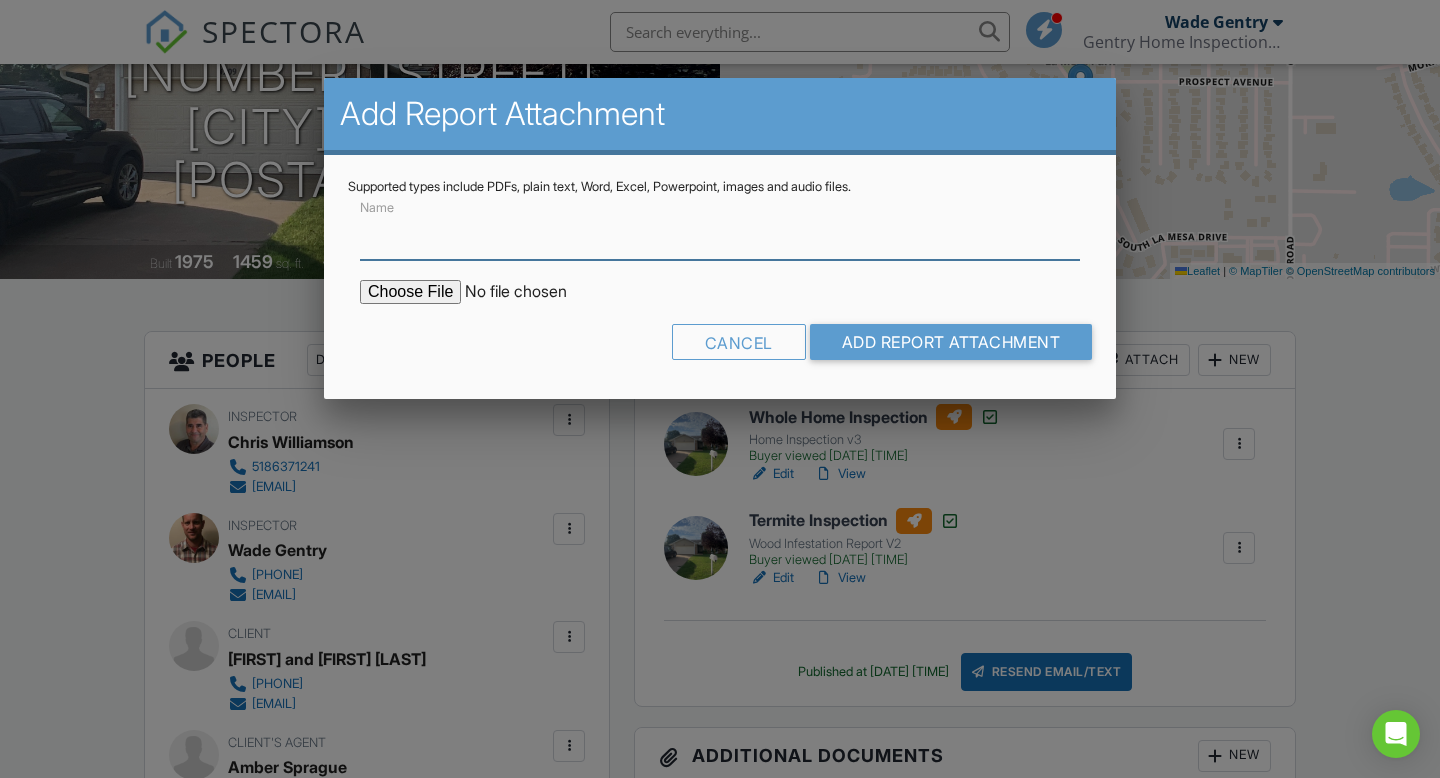 click on "Name" at bounding box center (720, 235) 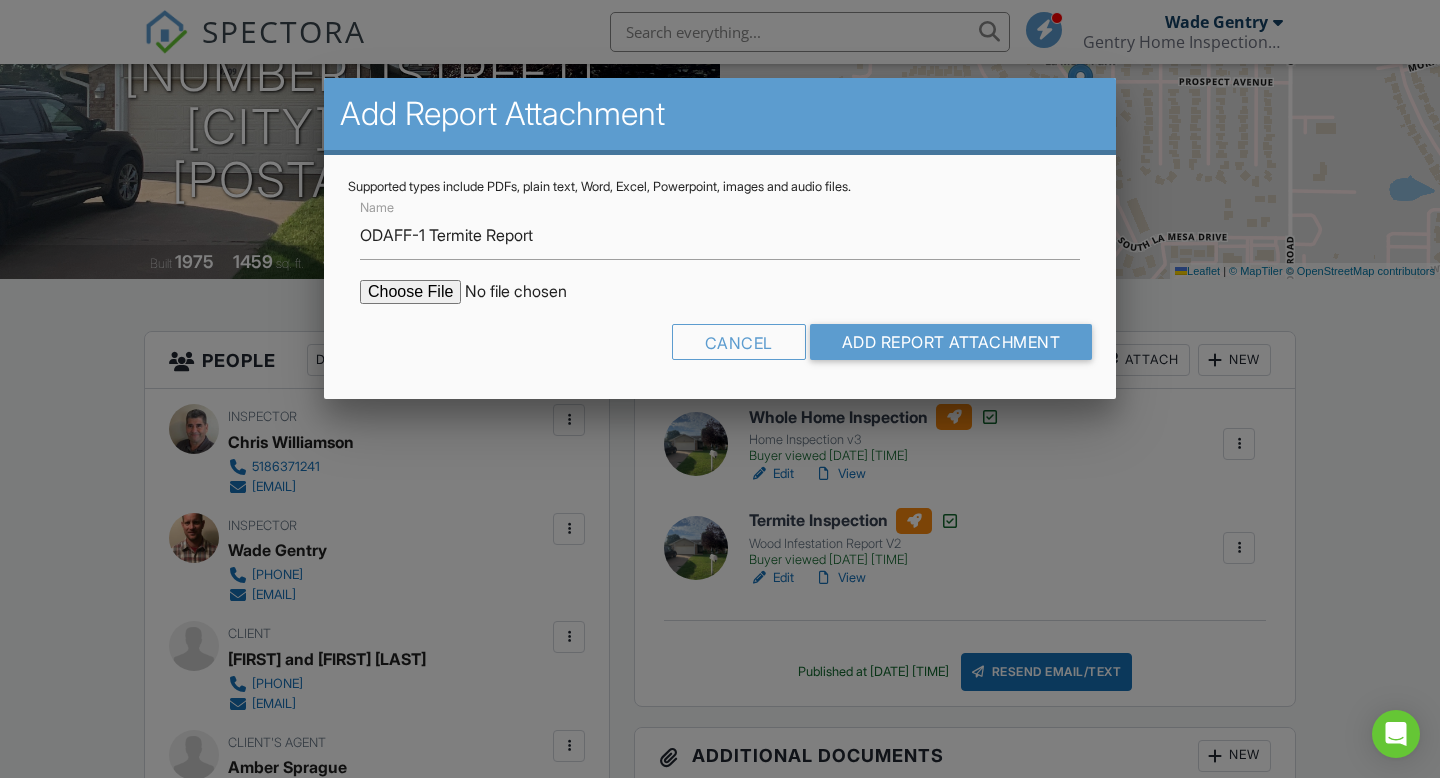 click at bounding box center [530, 292] 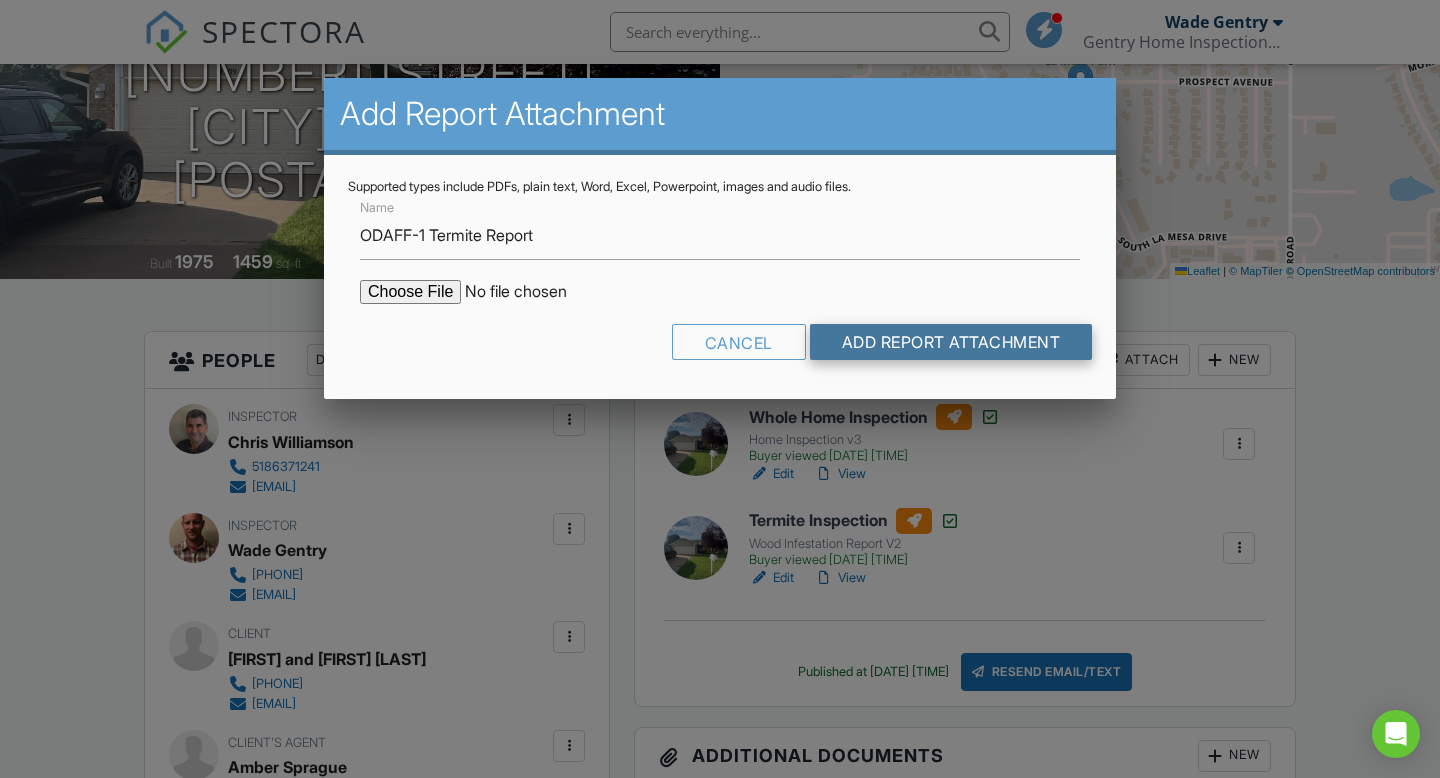 click on "Add Report Attachment" at bounding box center (951, 342) 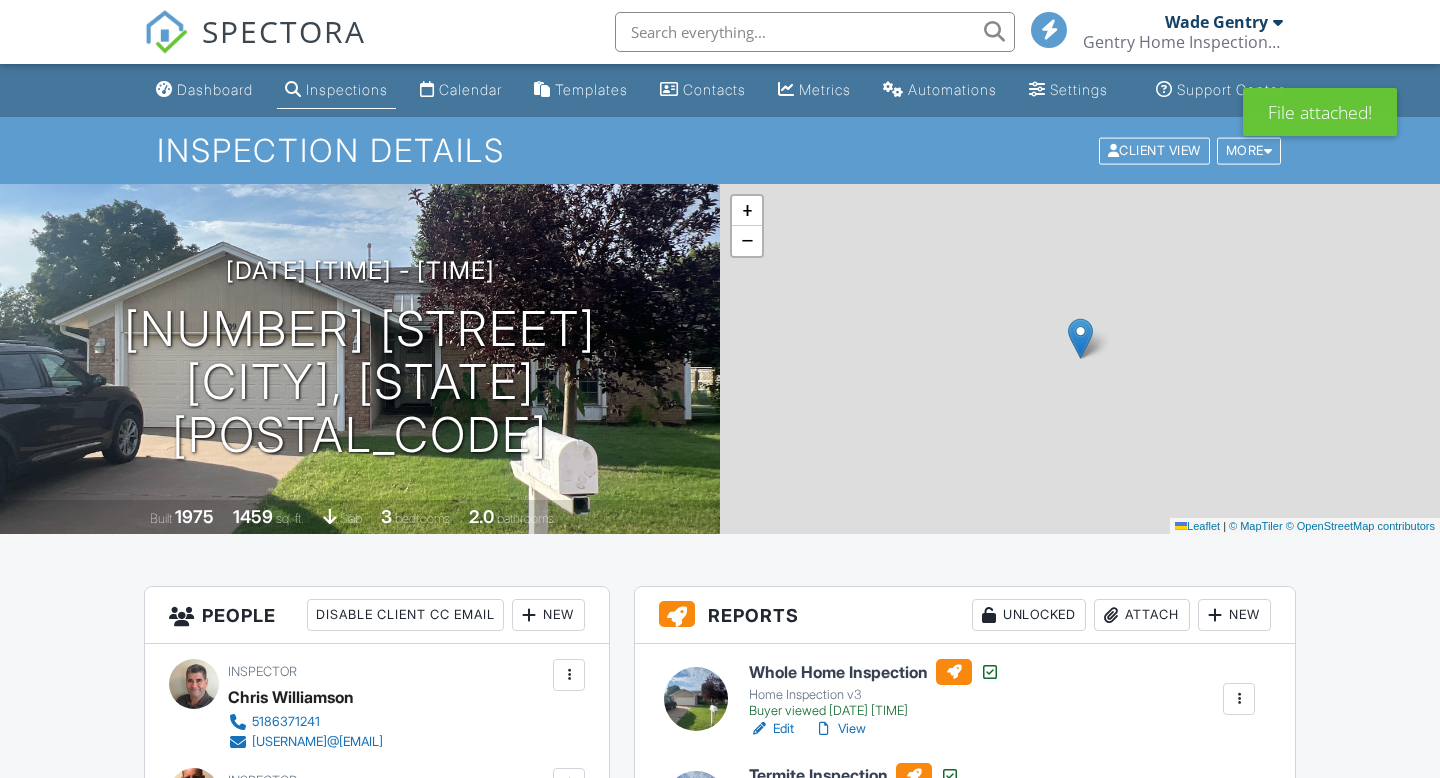 scroll, scrollTop: 0, scrollLeft: 0, axis: both 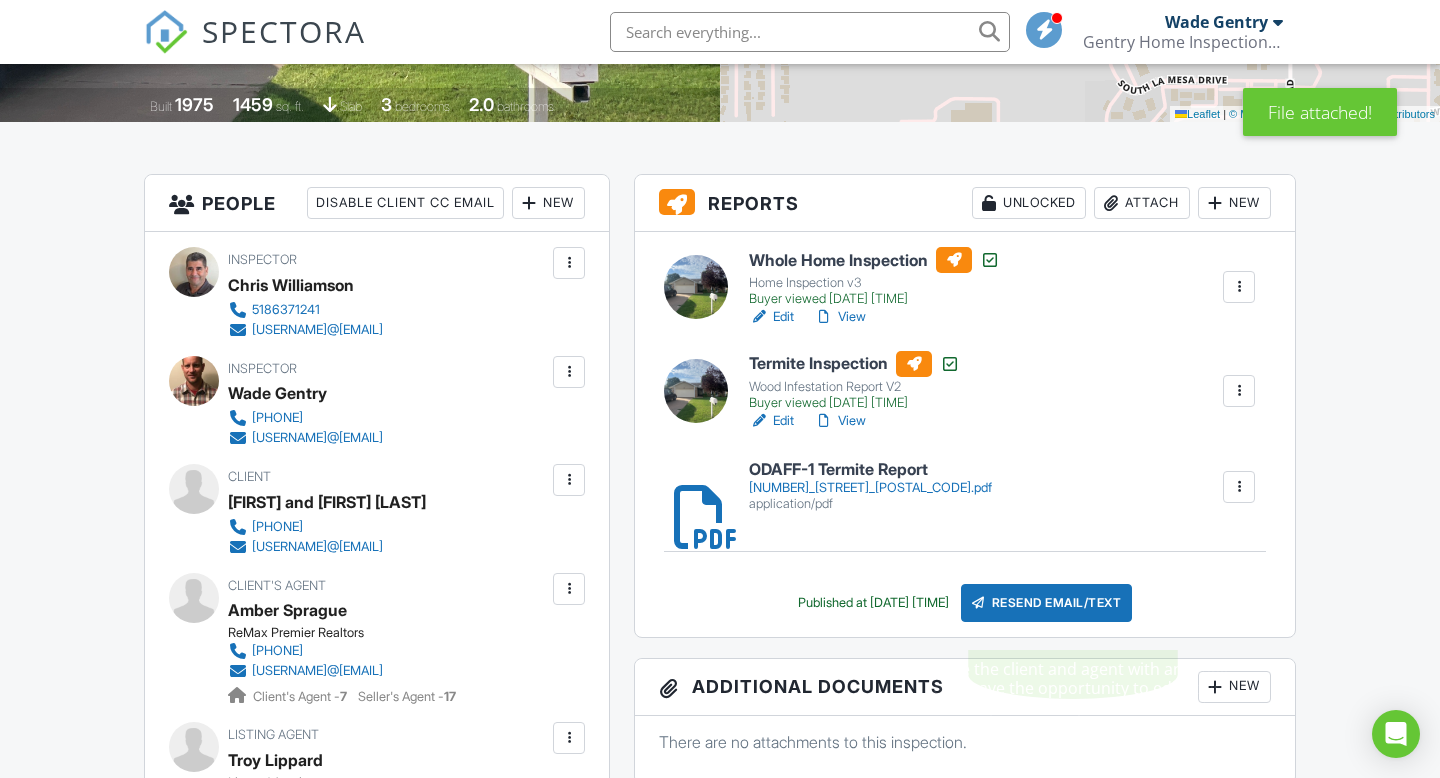 click on "Resend Email/Text" at bounding box center [1047, 603] 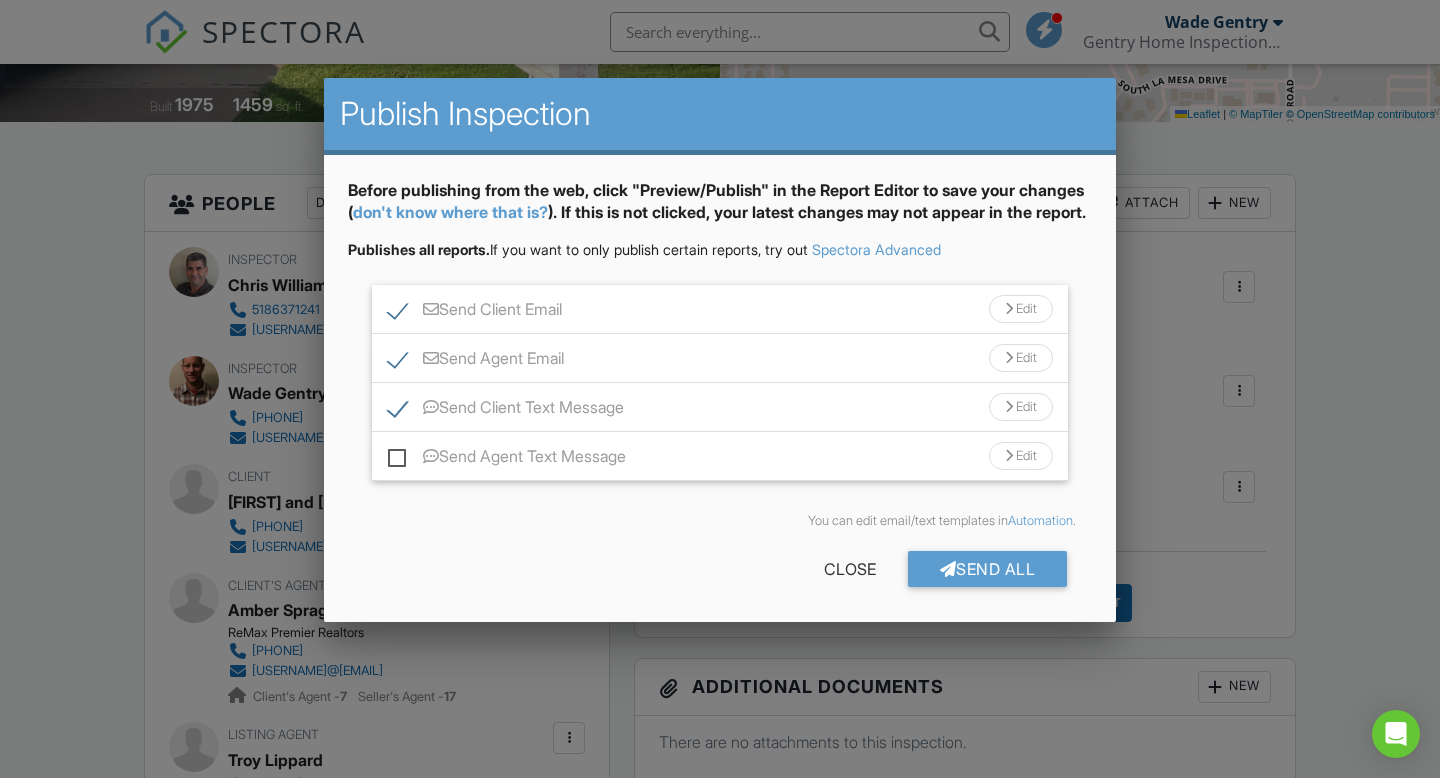 click on "Send Client Text Message" at bounding box center (506, 410) 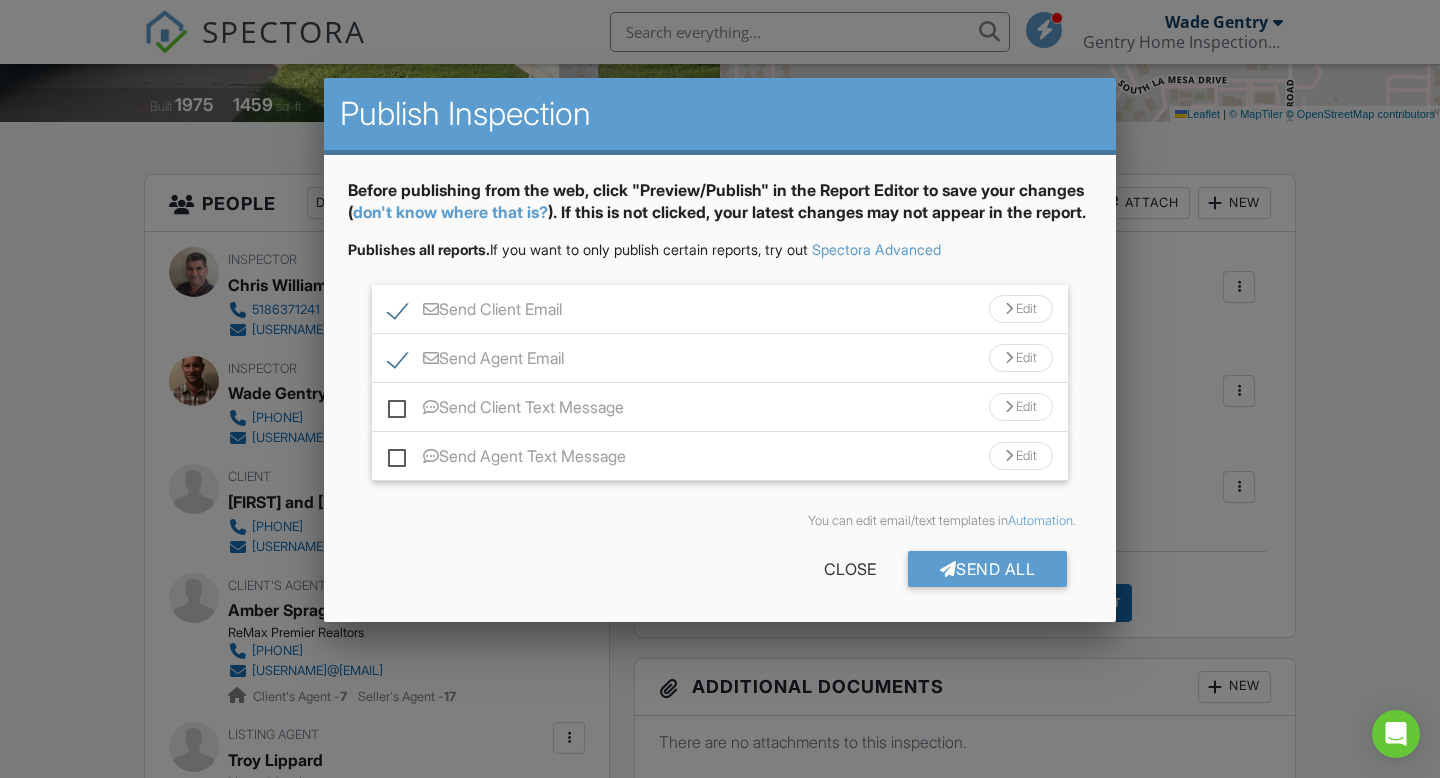 click on "Send Client Email" at bounding box center (475, 312) 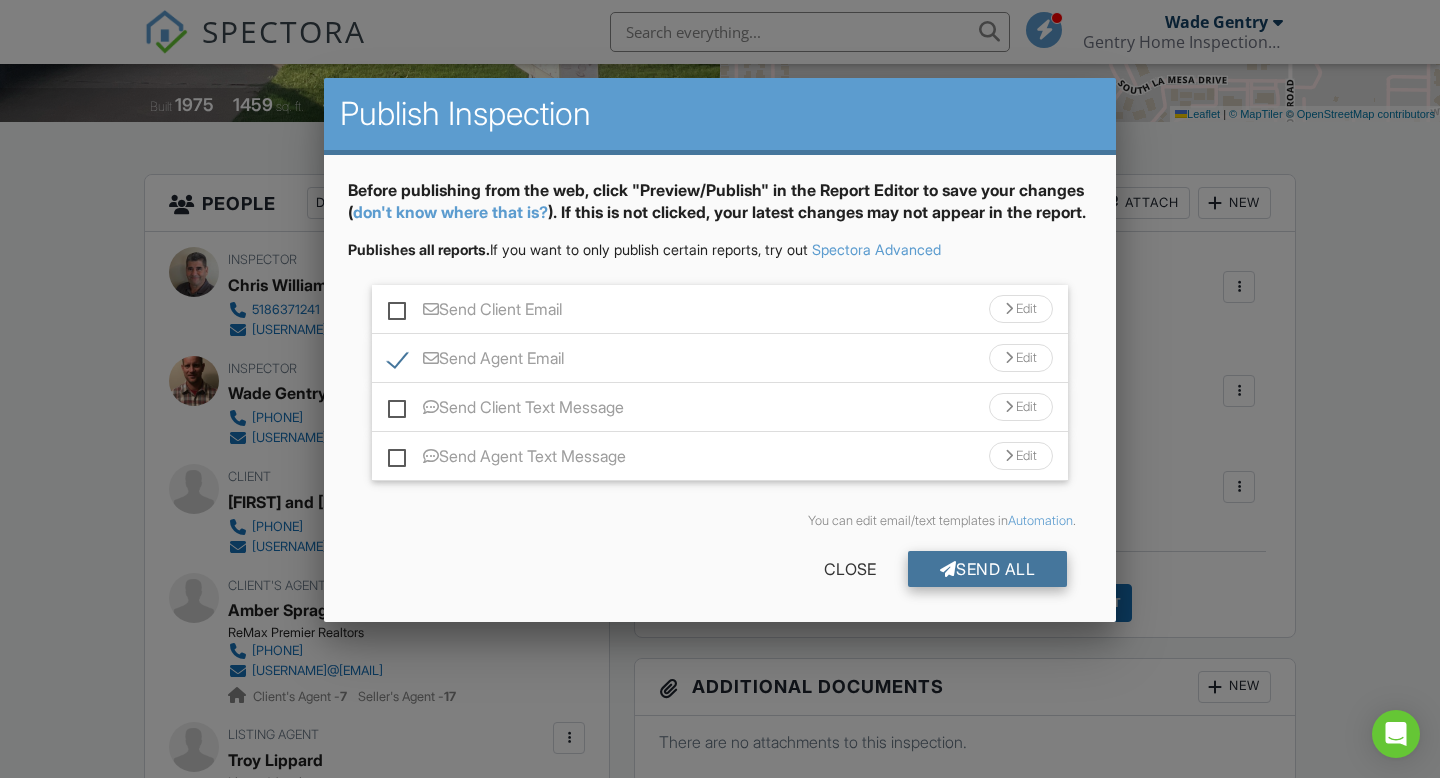 click on "Send All" at bounding box center [988, 569] 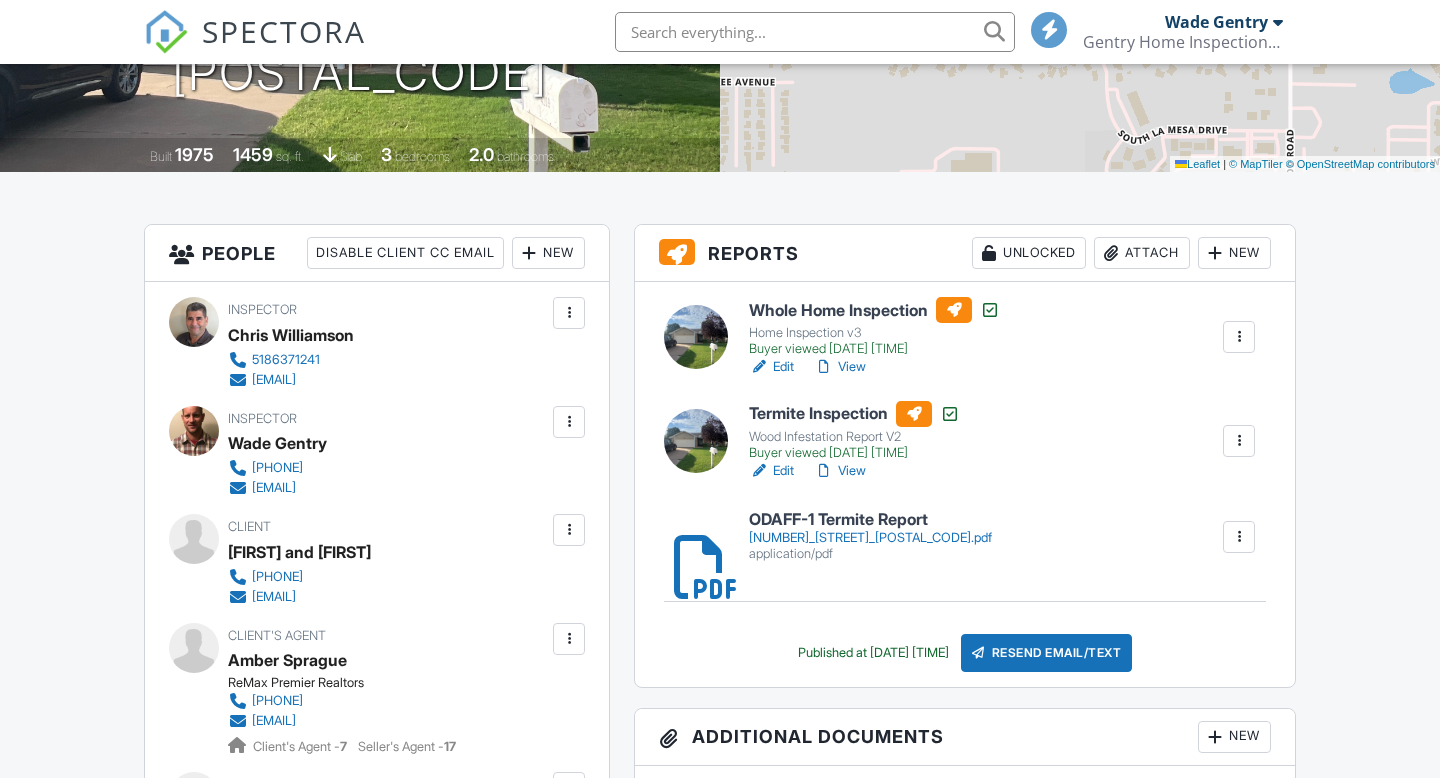 scroll, scrollTop: 362, scrollLeft: 0, axis: vertical 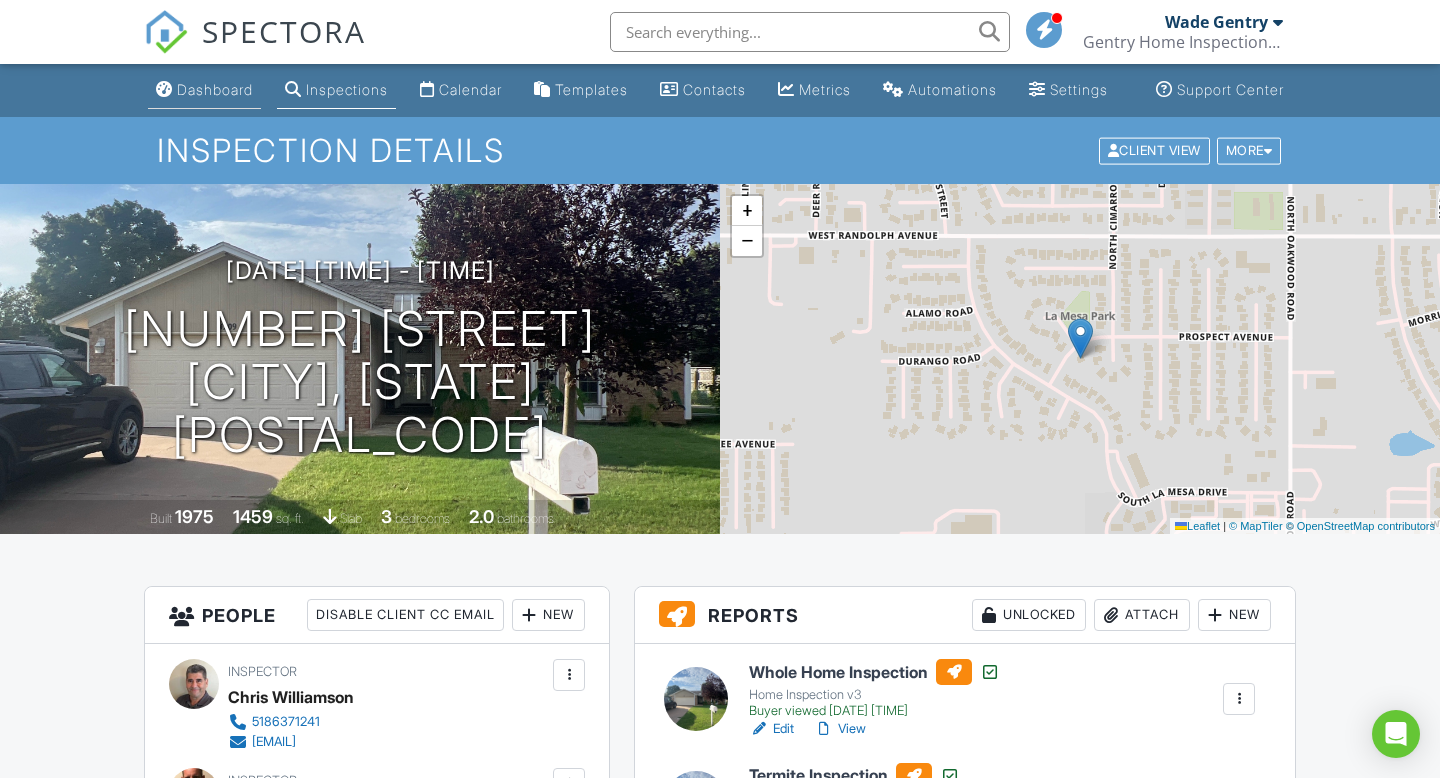 click on "Dashboard" at bounding box center [215, 89] 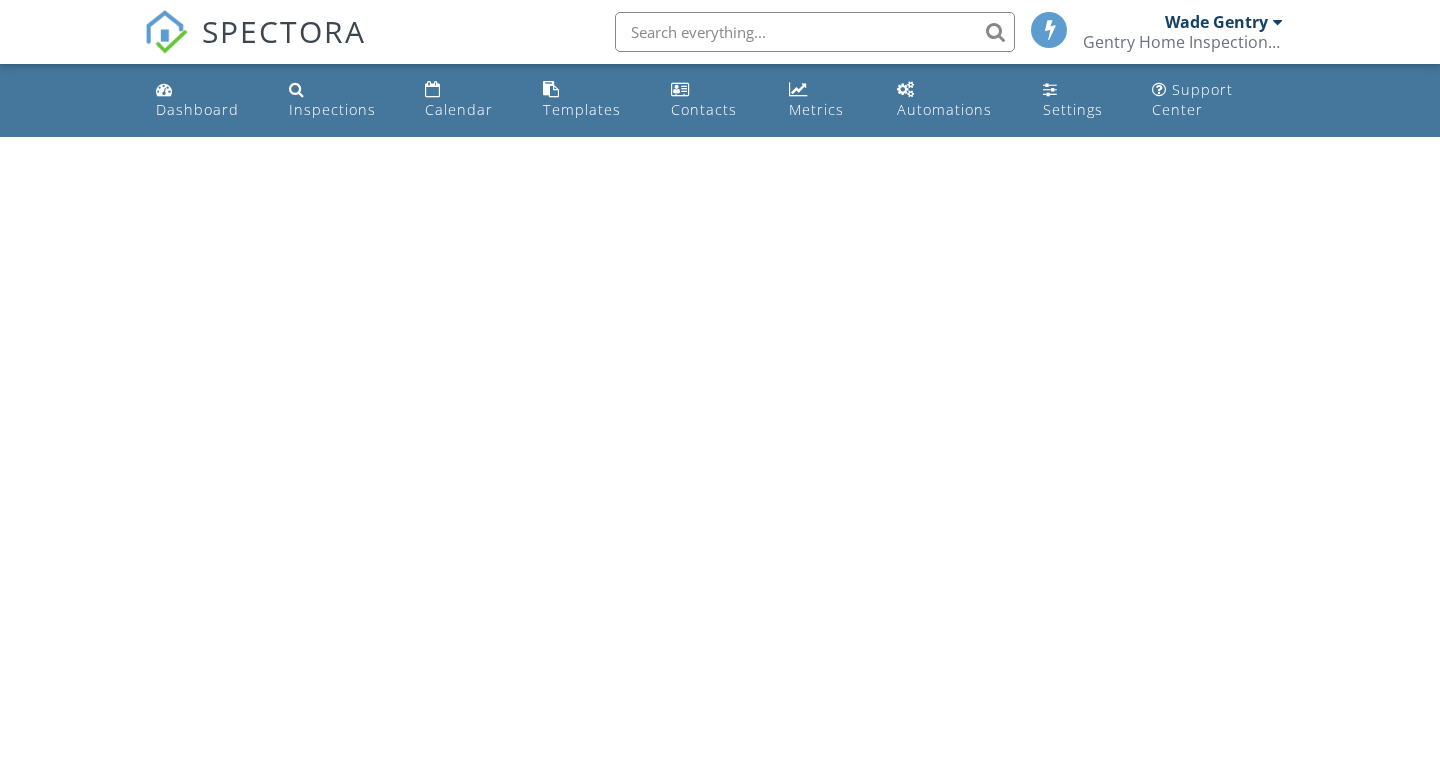 scroll, scrollTop: 0, scrollLeft: 0, axis: both 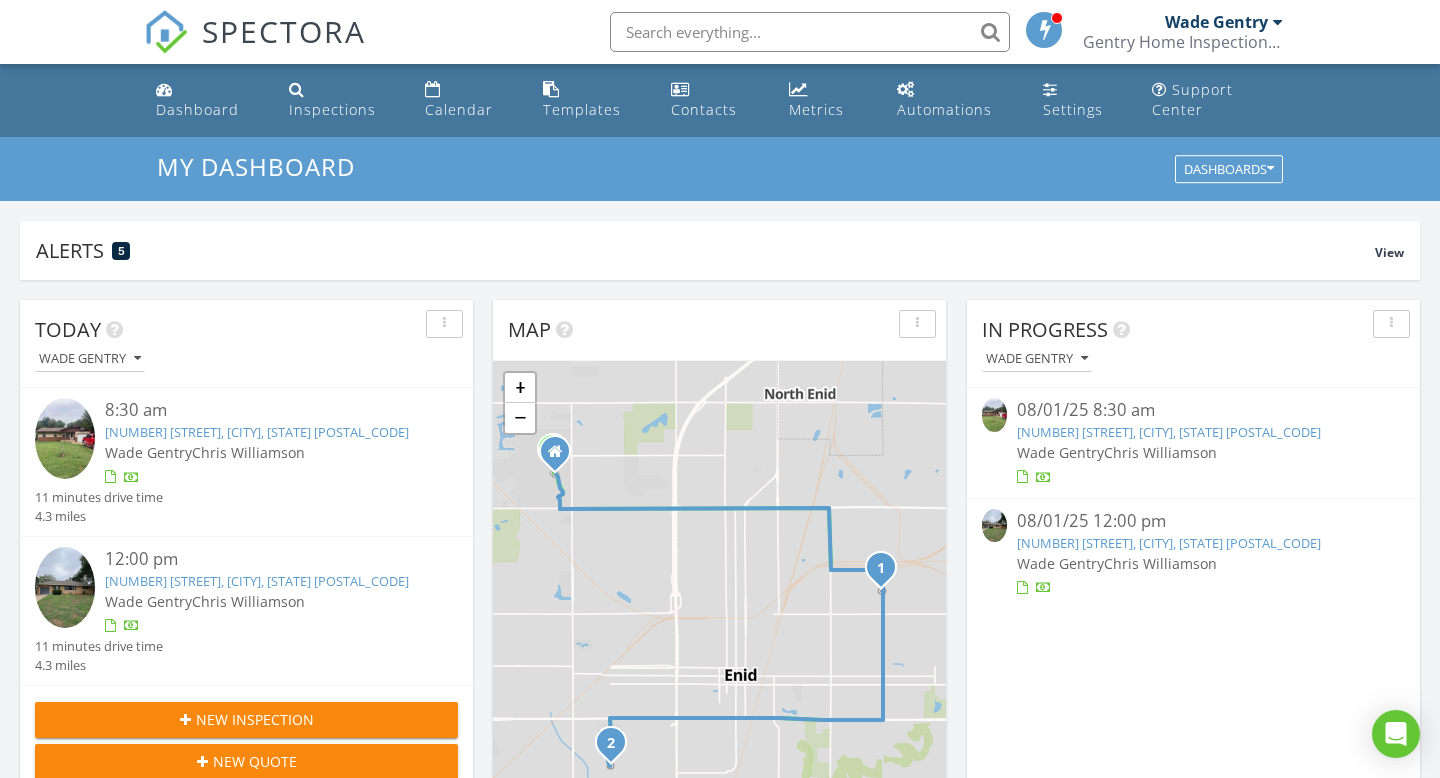 click on "1830 Seneca Ave, Enid, OK 73703" at bounding box center [1169, 543] 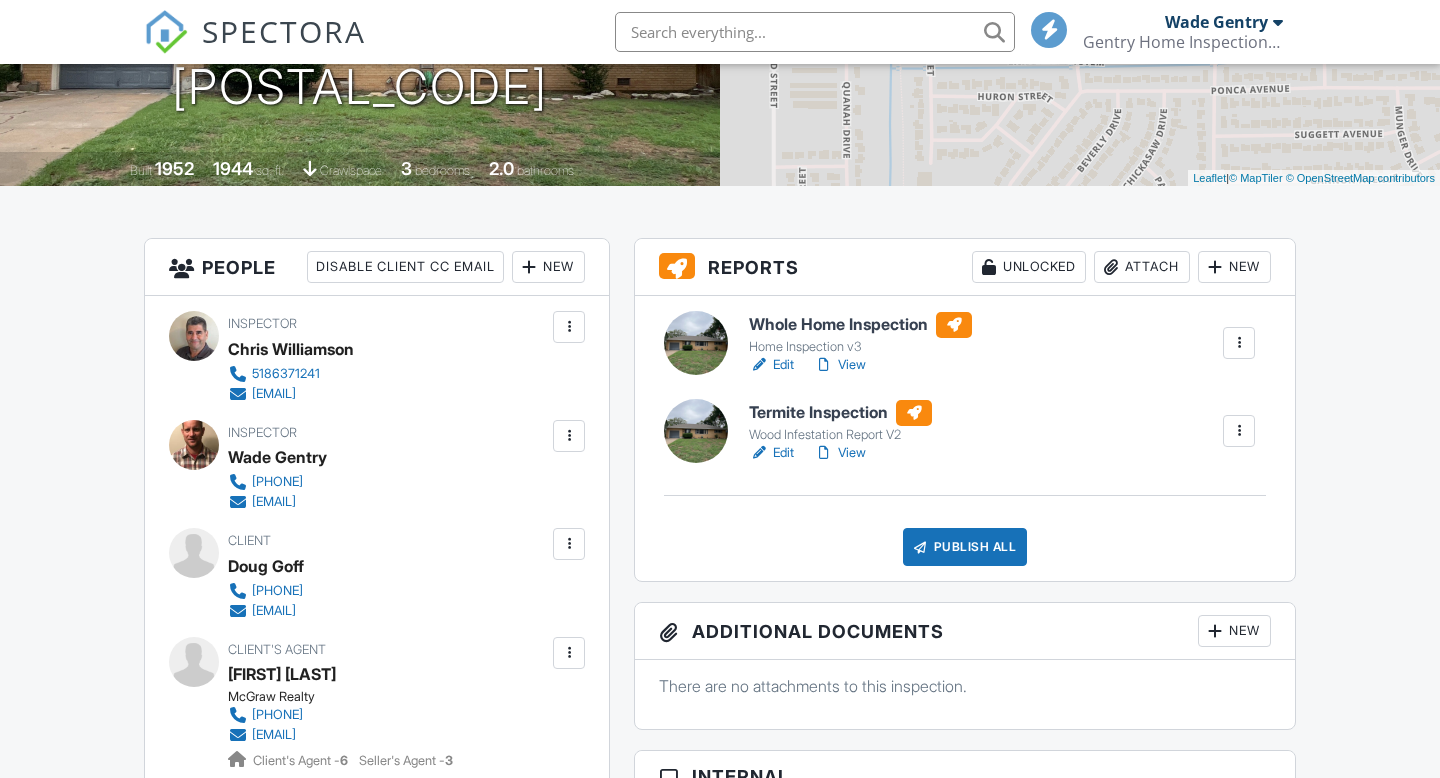 scroll, scrollTop: 348, scrollLeft: 0, axis: vertical 